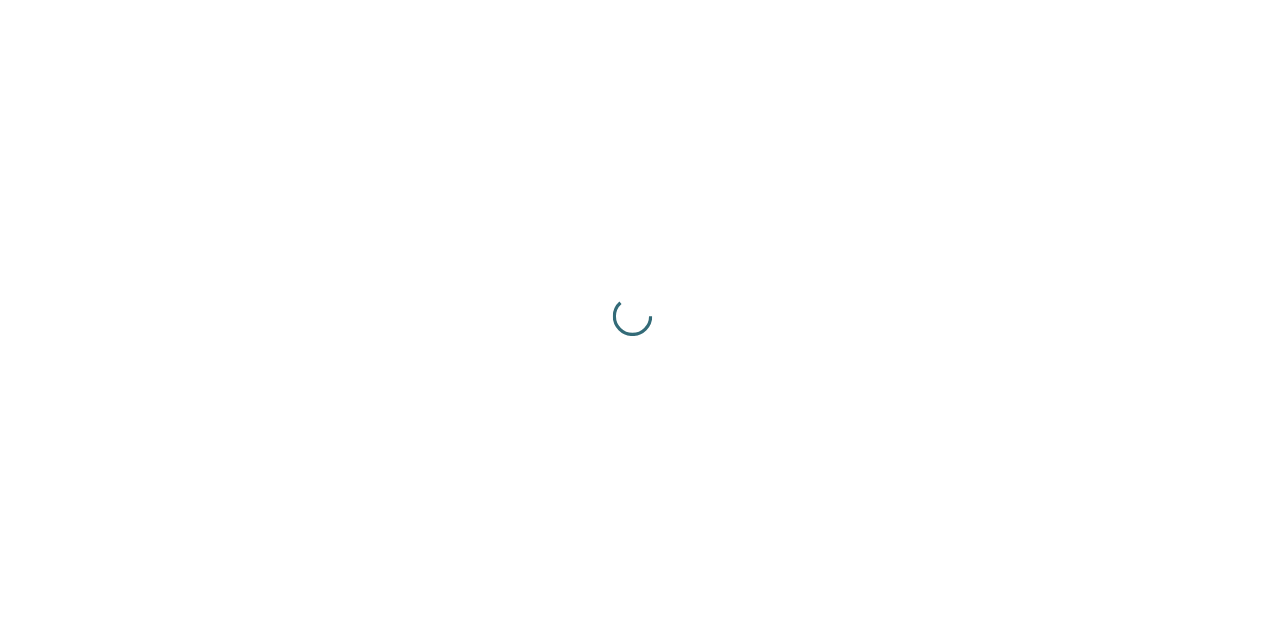 scroll, scrollTop: 0, scrollLeft: 0, axis: both 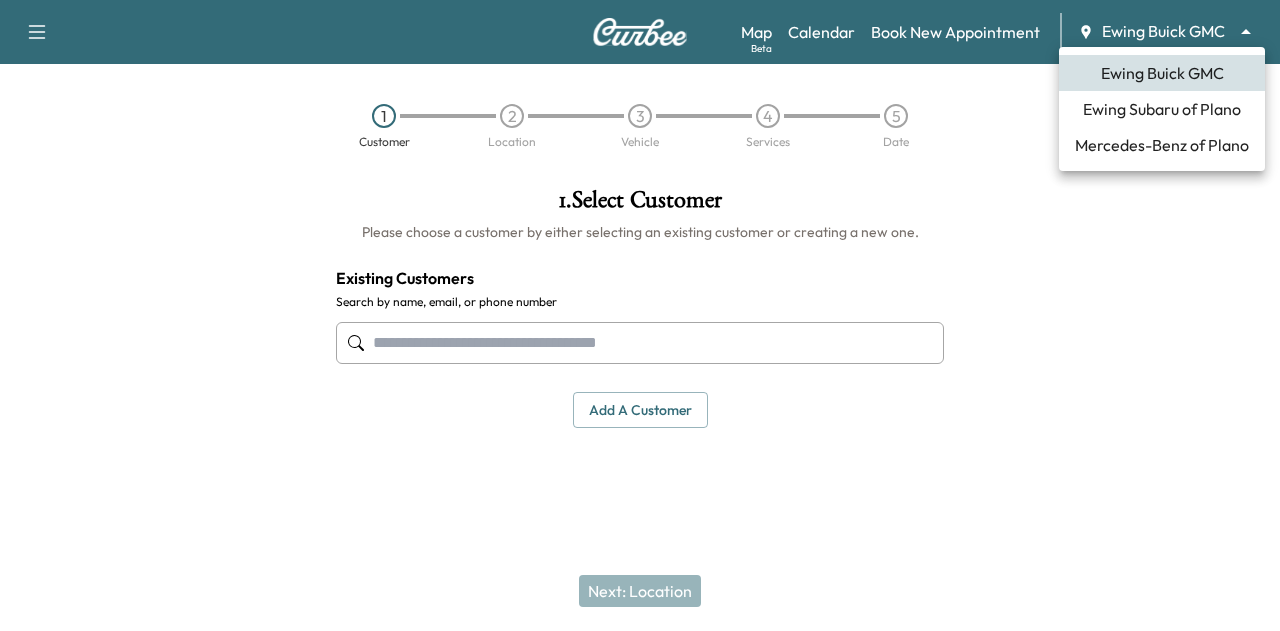 click on "Map Beta Calendar Book New Appointment Ewing Buick GMC ******** ​ 1 Customer 2 Location 3 Vehicle 4 Services 5 Date 1 . Select Customer Please choose a customer by either selecting an existing customer or creating a new one. Existing Customers Search by name, email, or phone number Add a customer add a customer Customer Details Cancel Save & Close Next: Location
Ewing Buick GMC Ewing Subaru of Plano Mercedes-Benz of Plano" at bounding box center [640, 315] 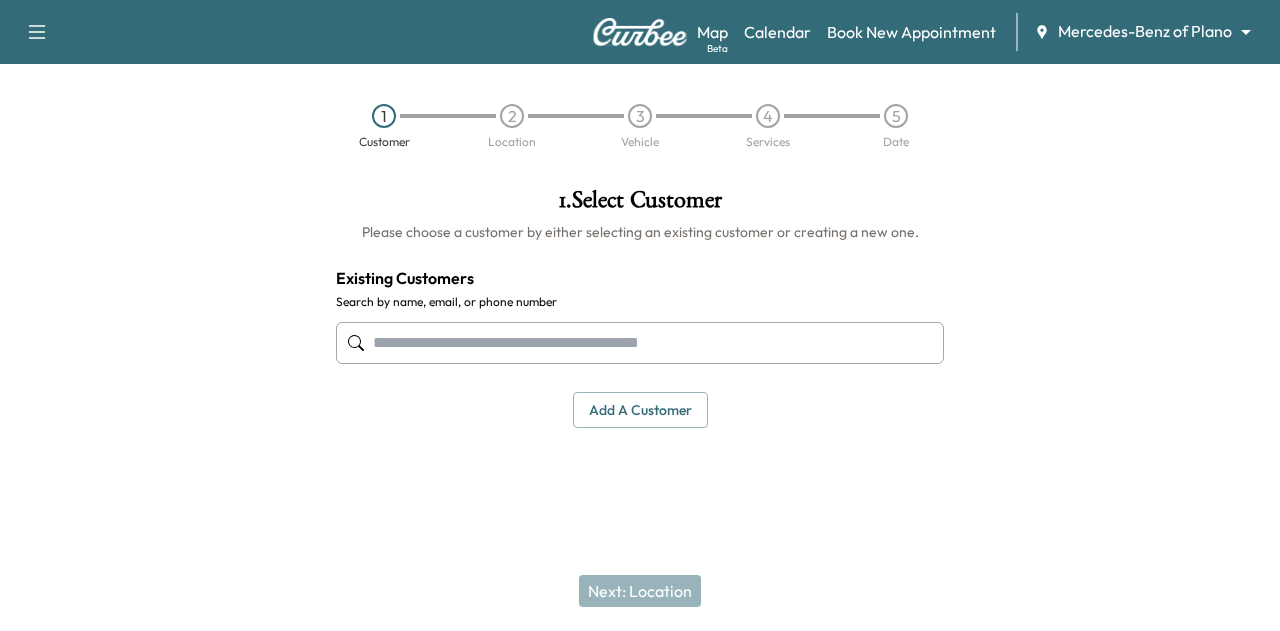 click at bounding box center (640, 343) 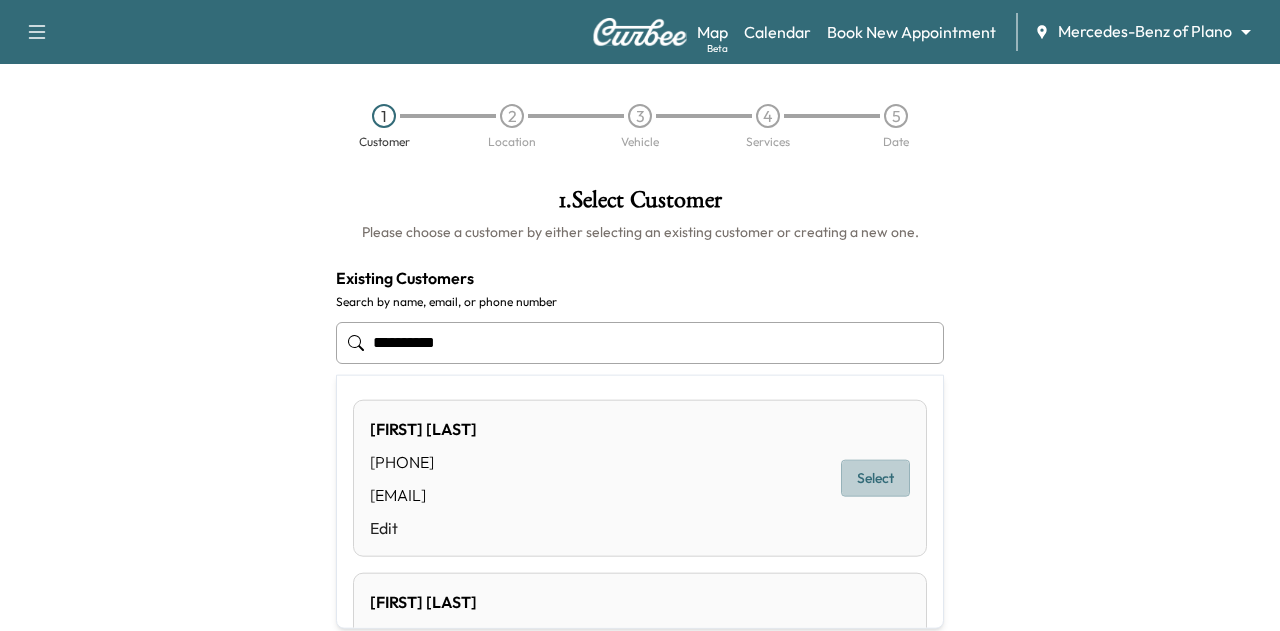click on "Select" at bounding box center [875, 478] 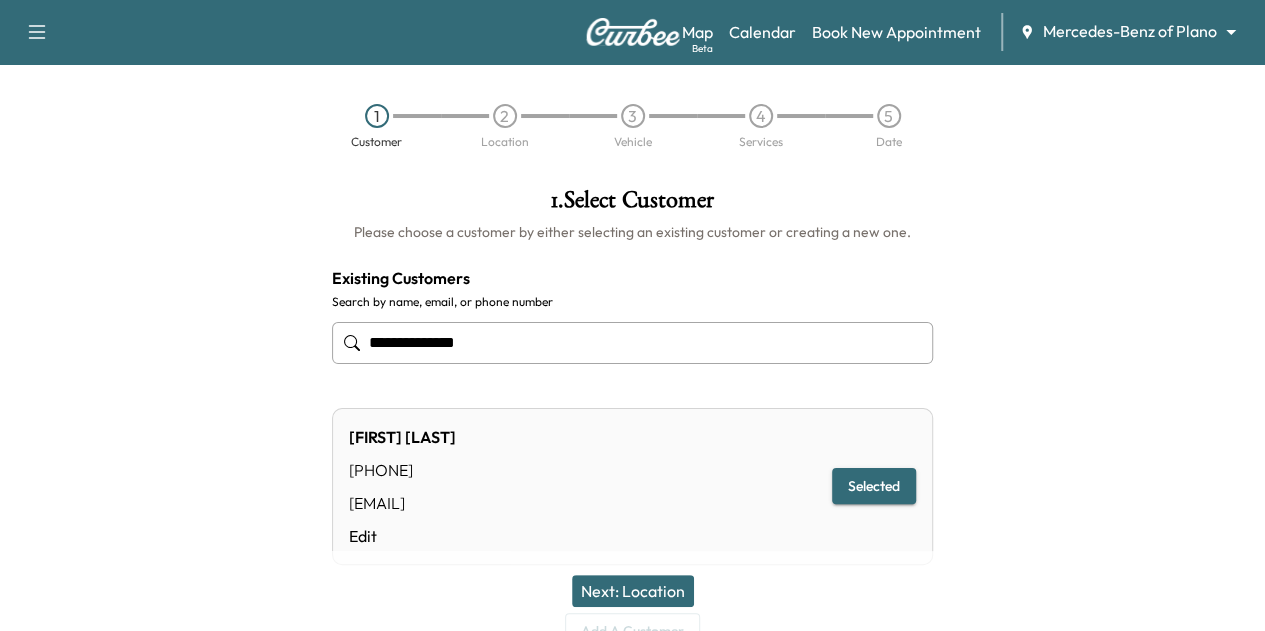 type on "**********" 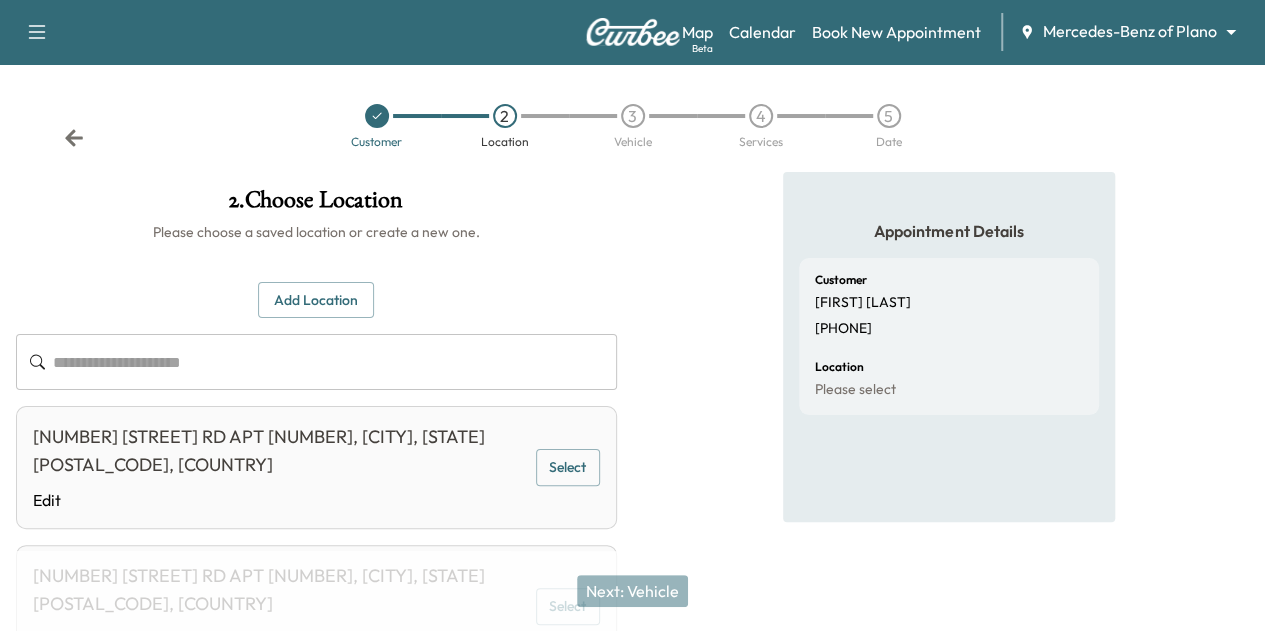 scroll, scrollTop: 60, scrollLeft: 0, axis: vertical 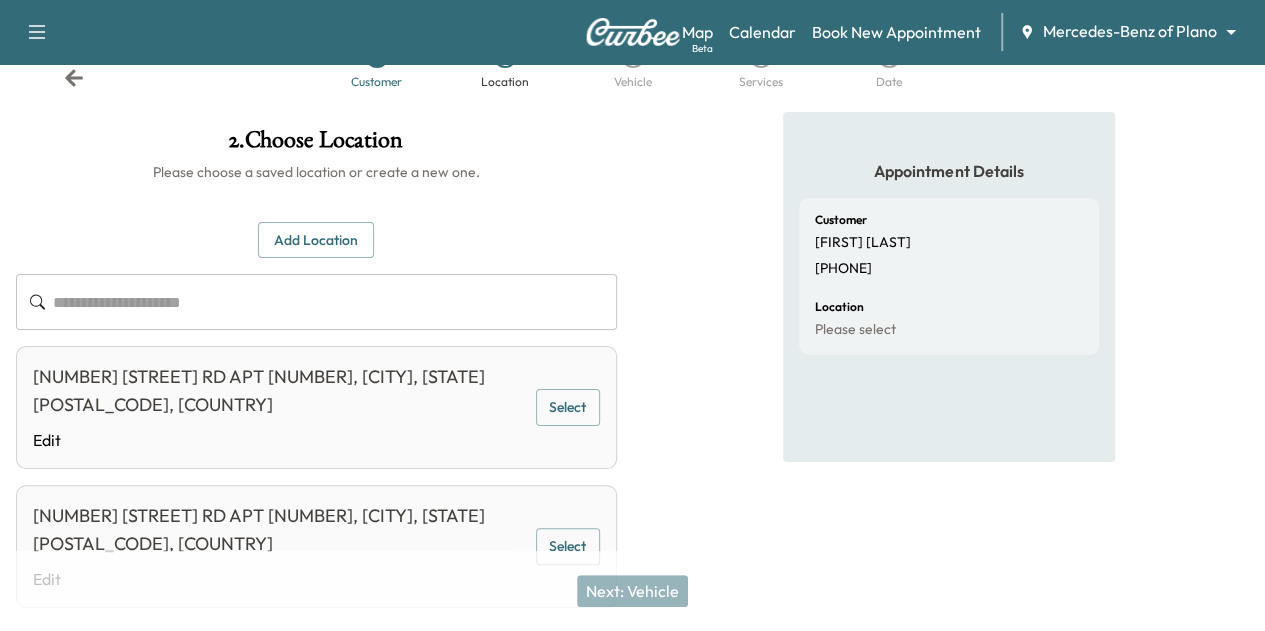 click on "Select" at bounding box center (568, 407) 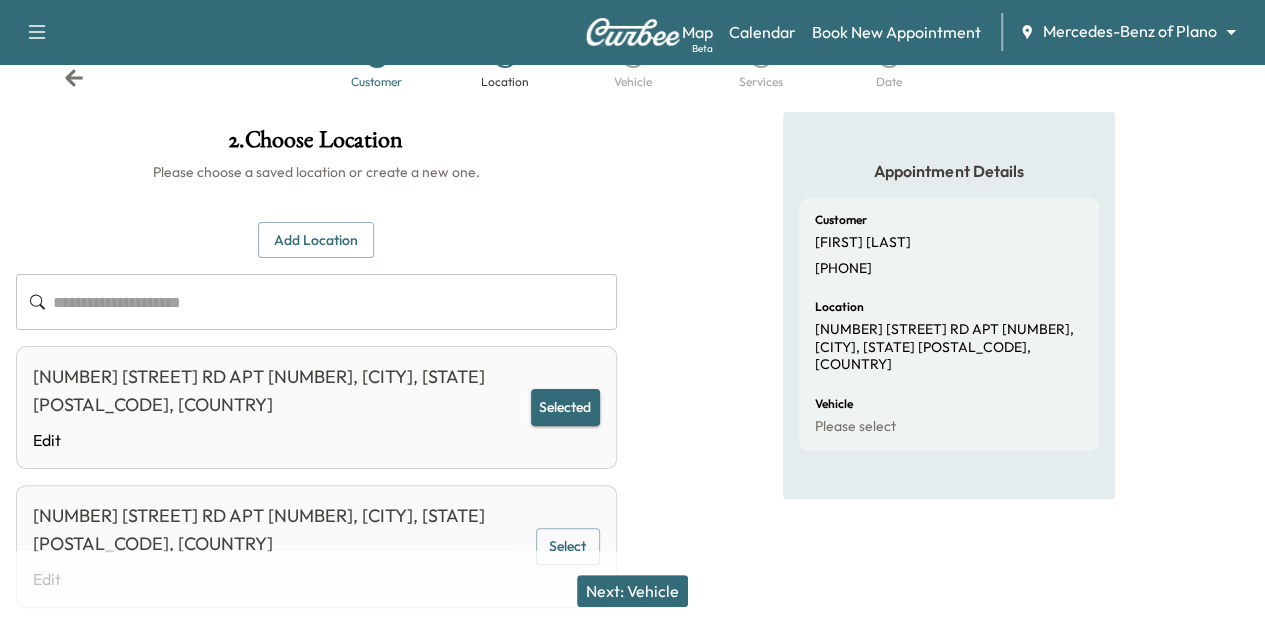 click on "Next: Vehicle" at bounding box center [632, 591] 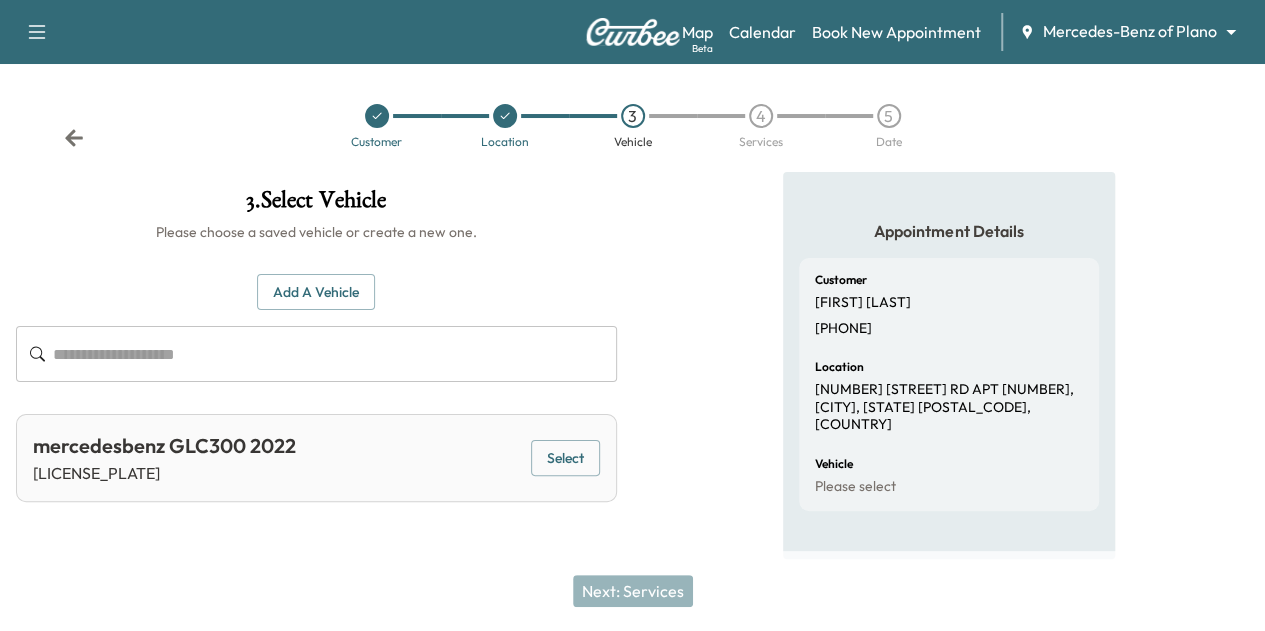 scroll, scrollTop: 0, scrollLeft: 0, axis: both 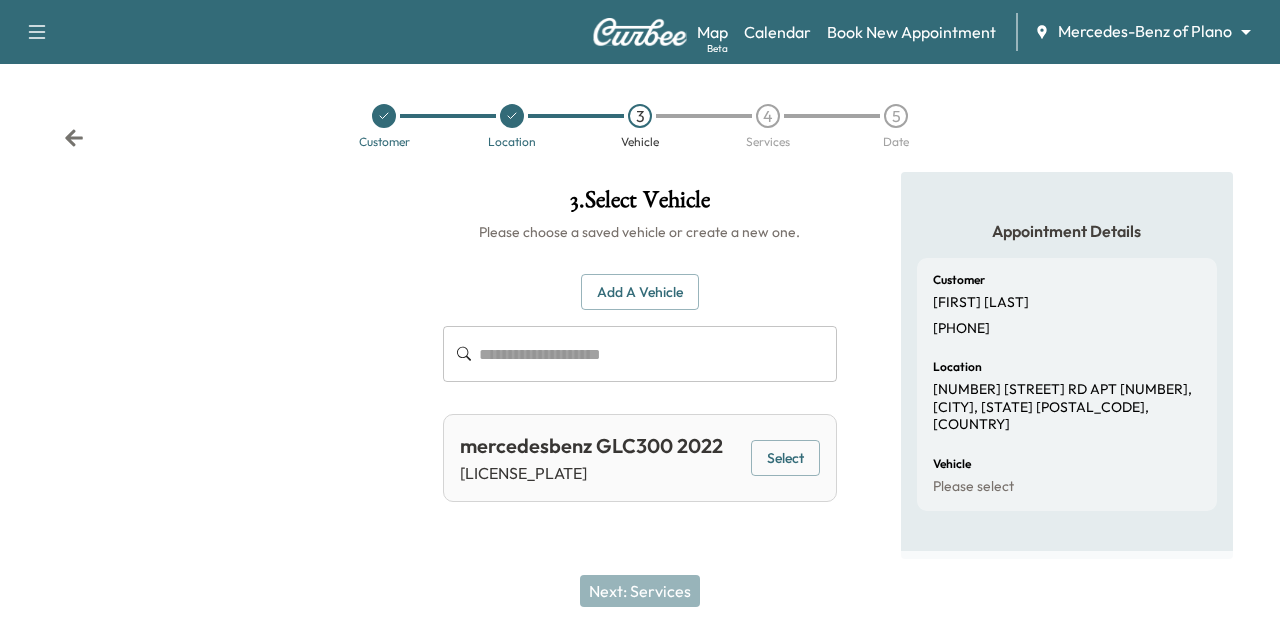 click on "Select" at bounding box center (785, 458) 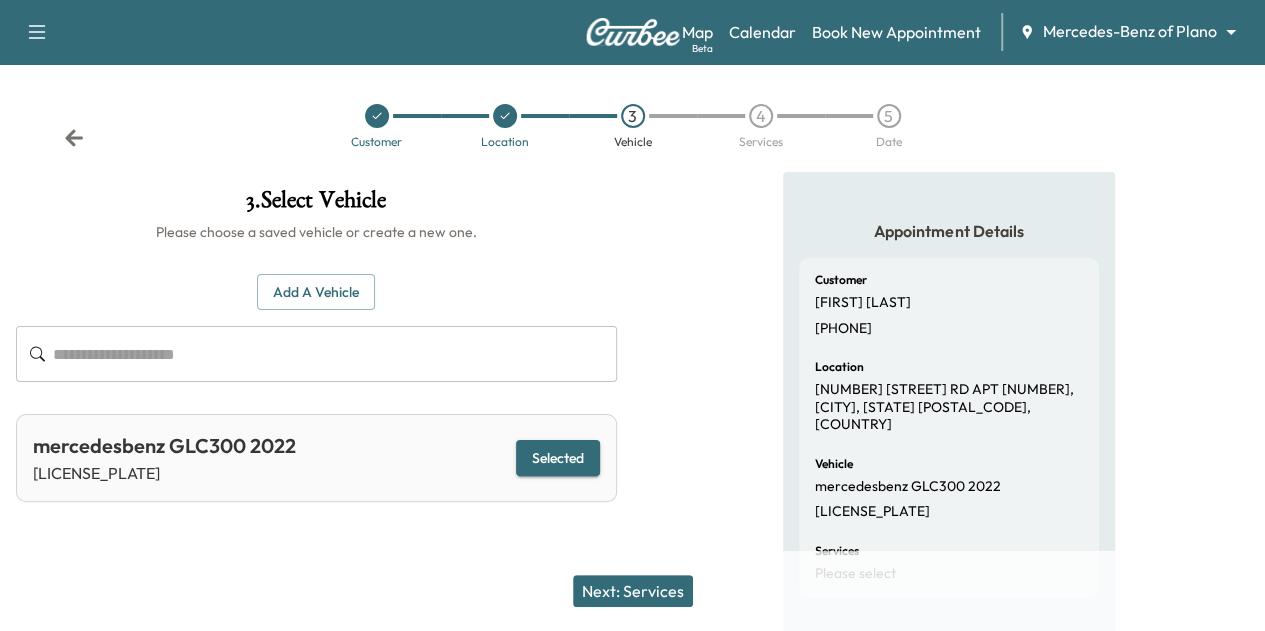 click on "Next: Services" at bounding box center (633, 591) 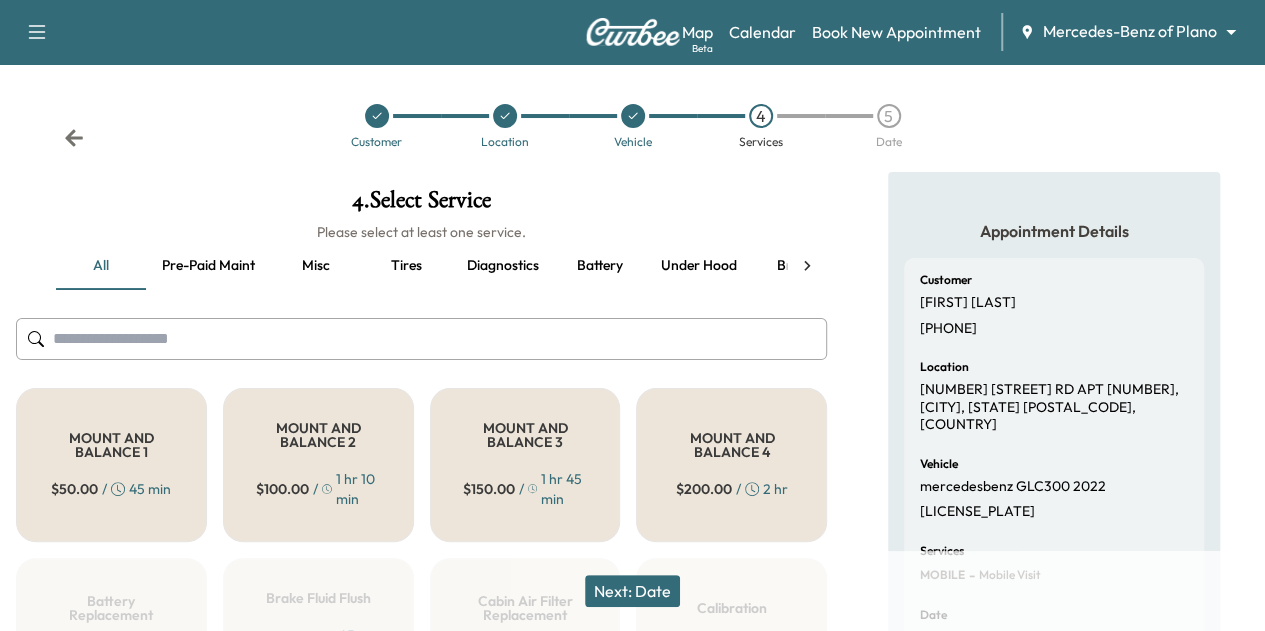 click on "Pre-paid maint" at bounding box center (208, 266) 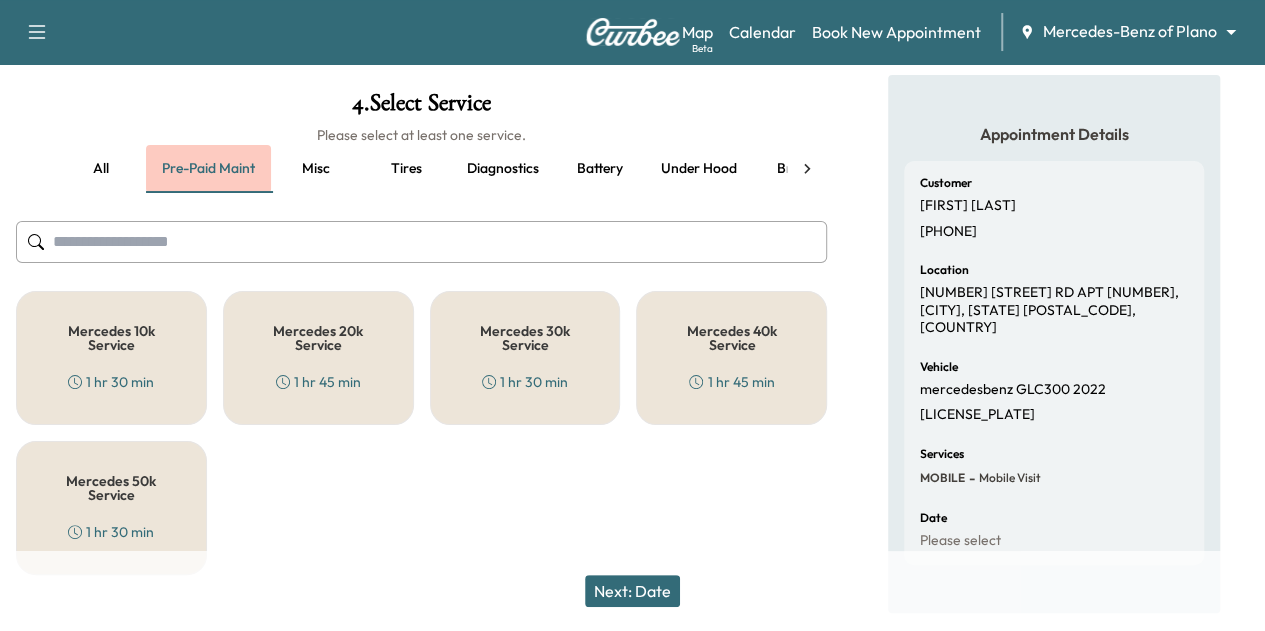 scroll, scrollTop: 100, scrollLeft: 0, axis: vertical 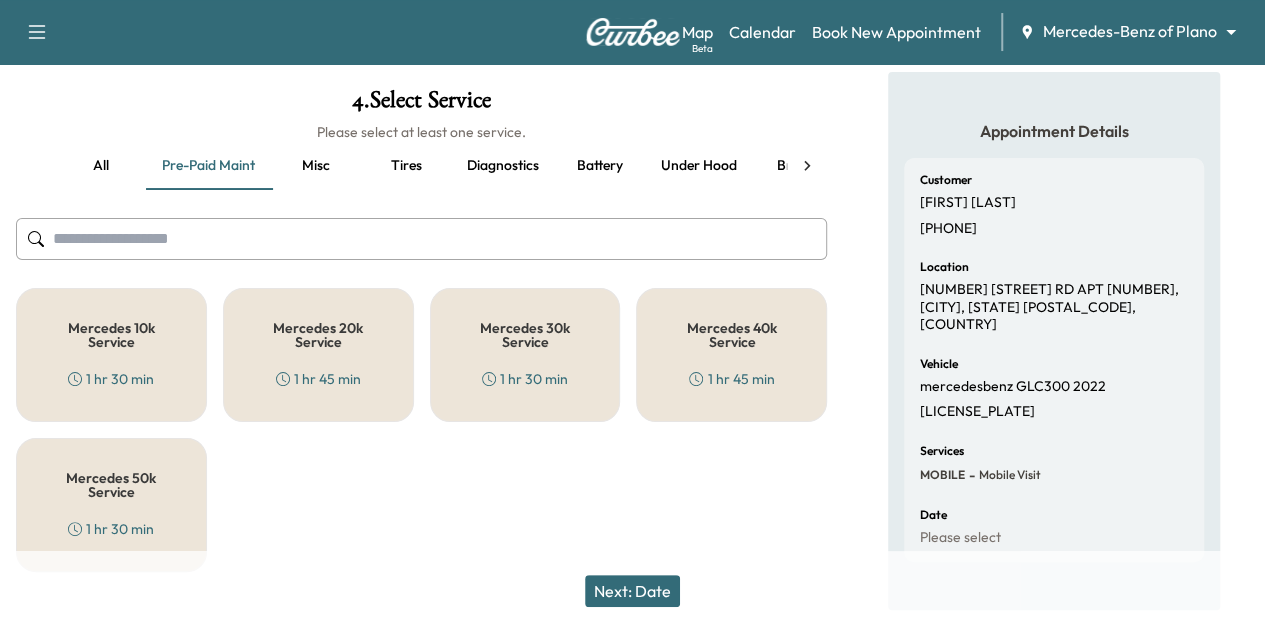 click on "Mercedes 40k Service" at bounding box center (731, 335) 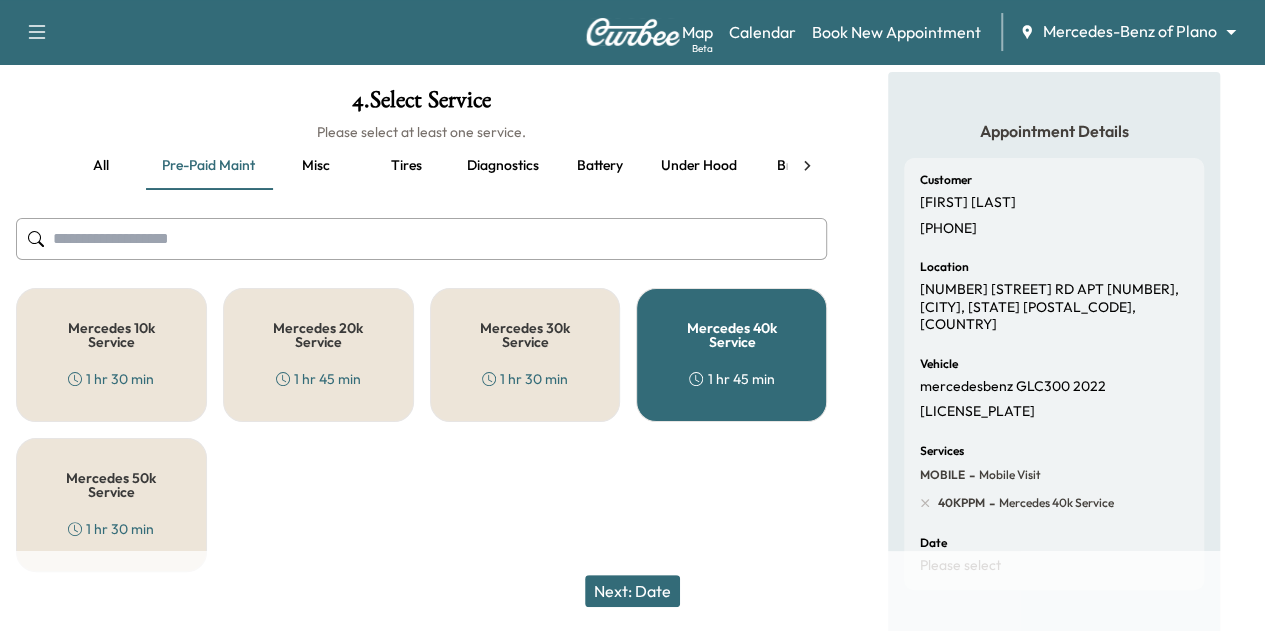 click on "Next: Date" at bounding box center (632, 591) 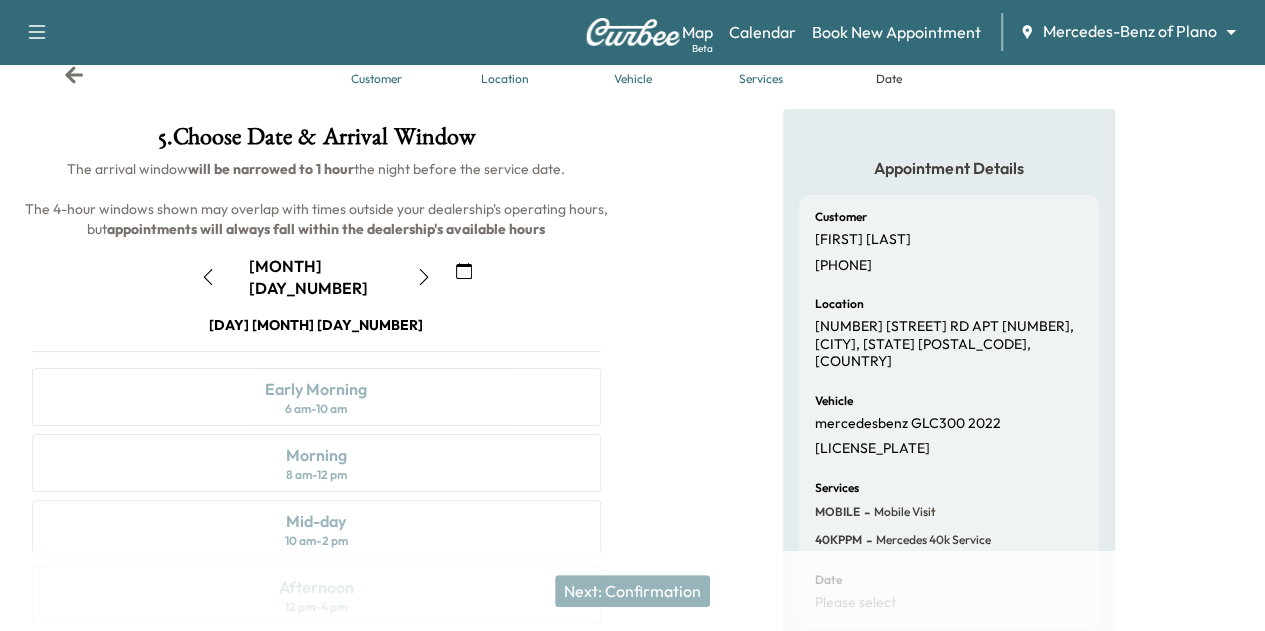 scroll, scrollTop: 65, scrollLeft: 0, axis: vertical 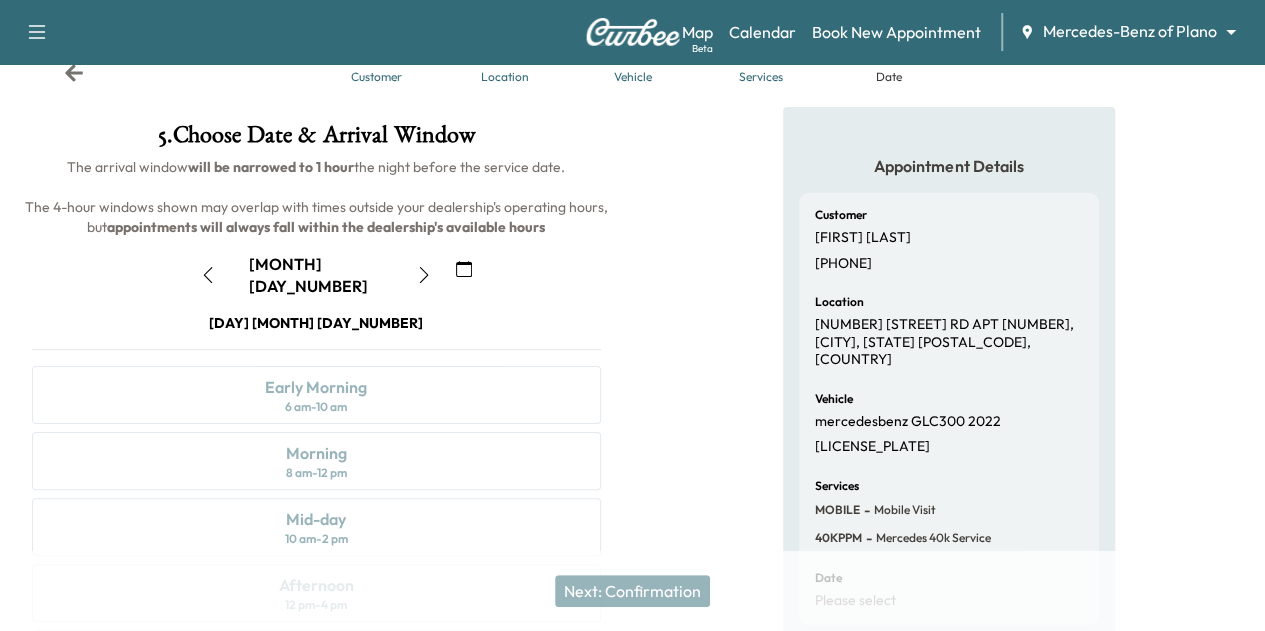click 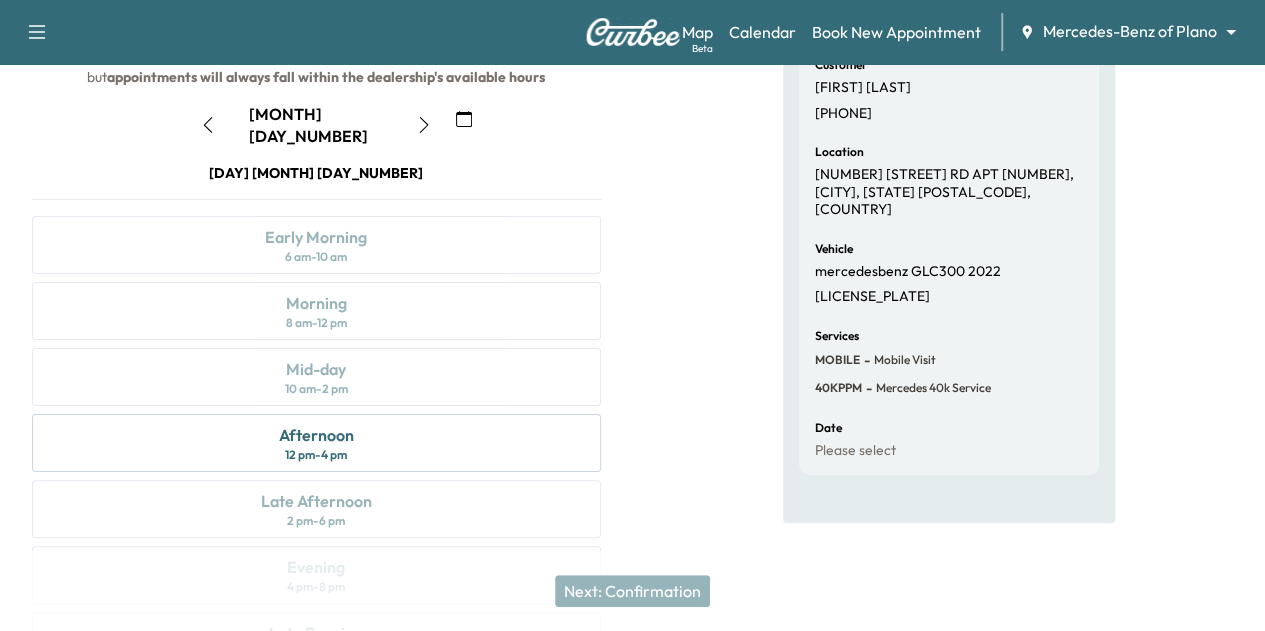scroll, scrollTop: 216, scrollLeft: 0, axis: vertical 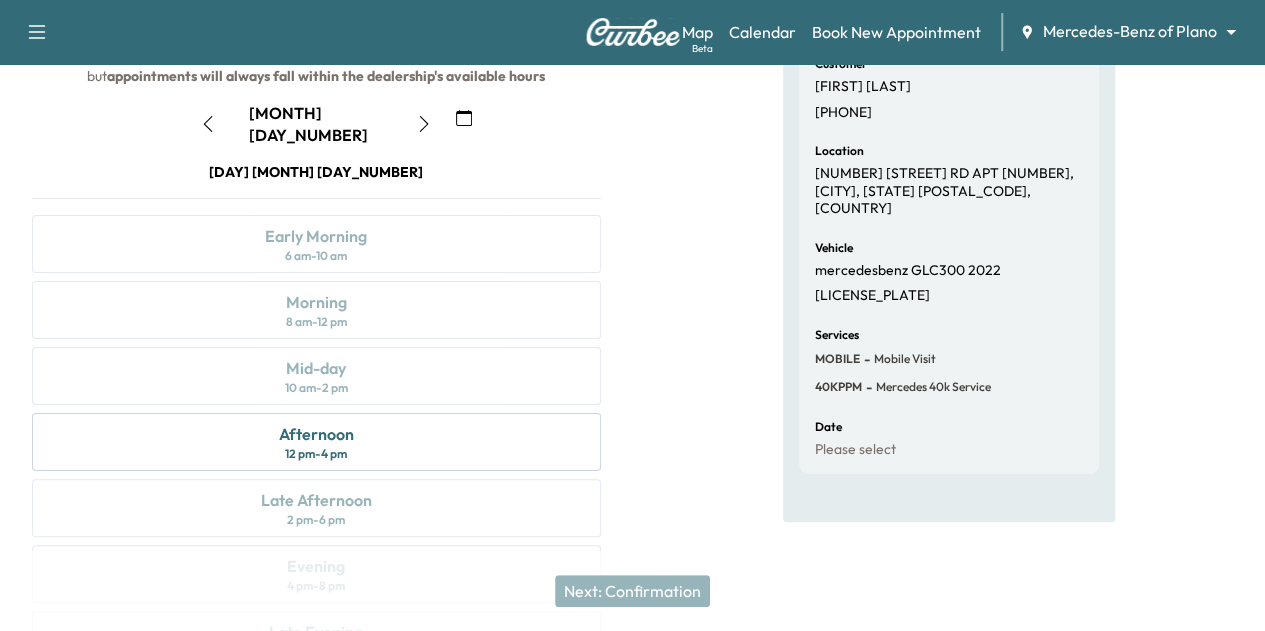 click 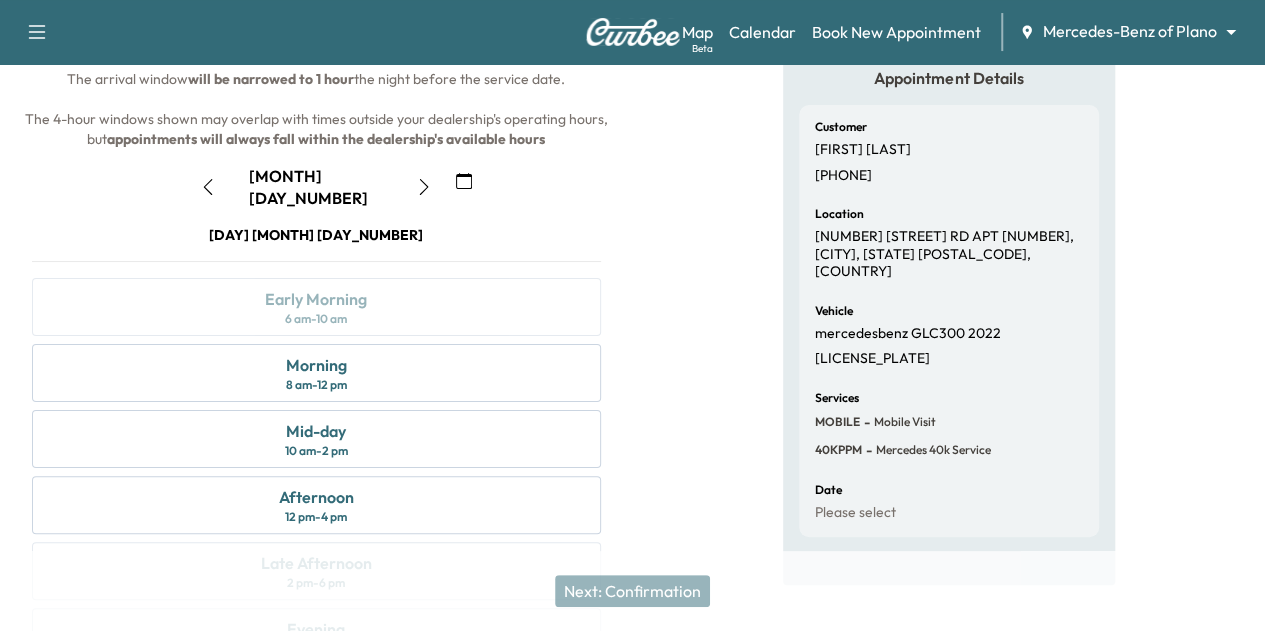 scroll, scrollTop: 216, scrollLeft: 0, axis: vertical 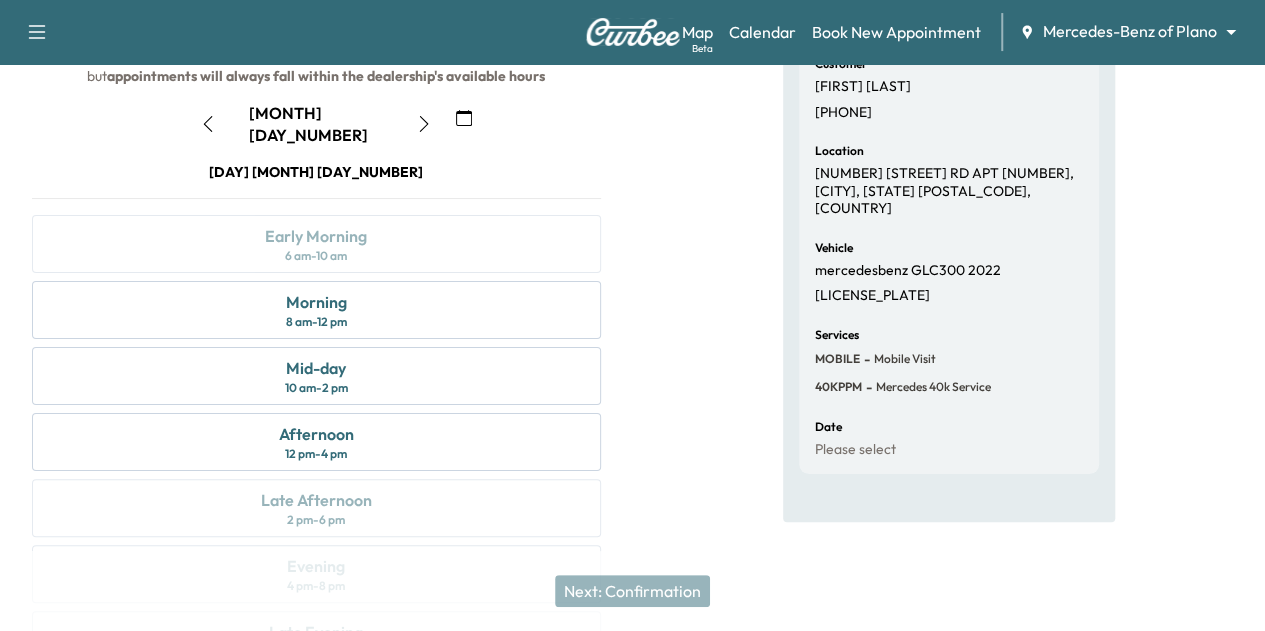 click 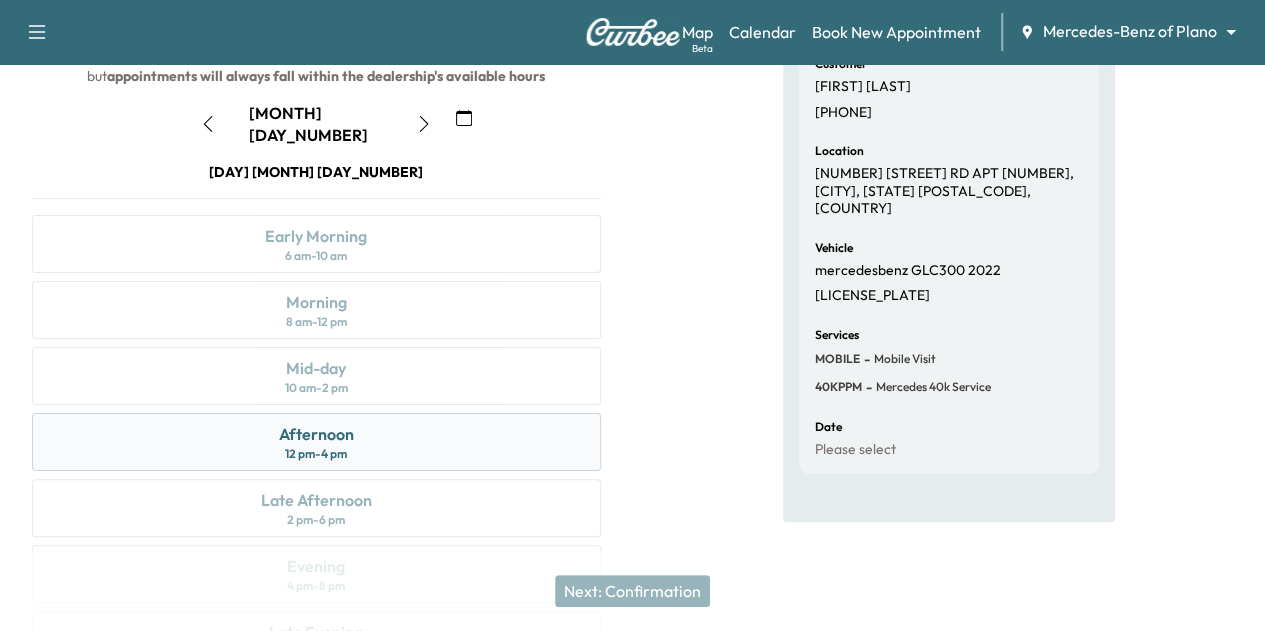 click on "[TIME] - [TIME]" at bounding box center (316, 454) 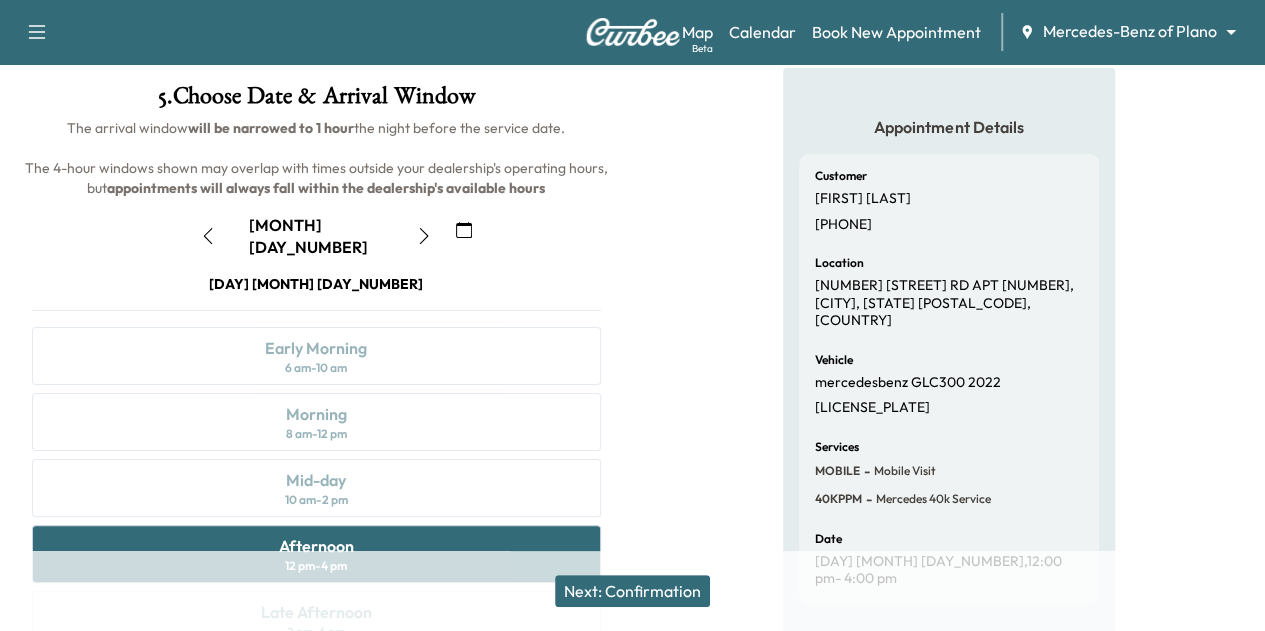 scroll, scrollTop: 364, scrollLeft: 0, axis: vertical 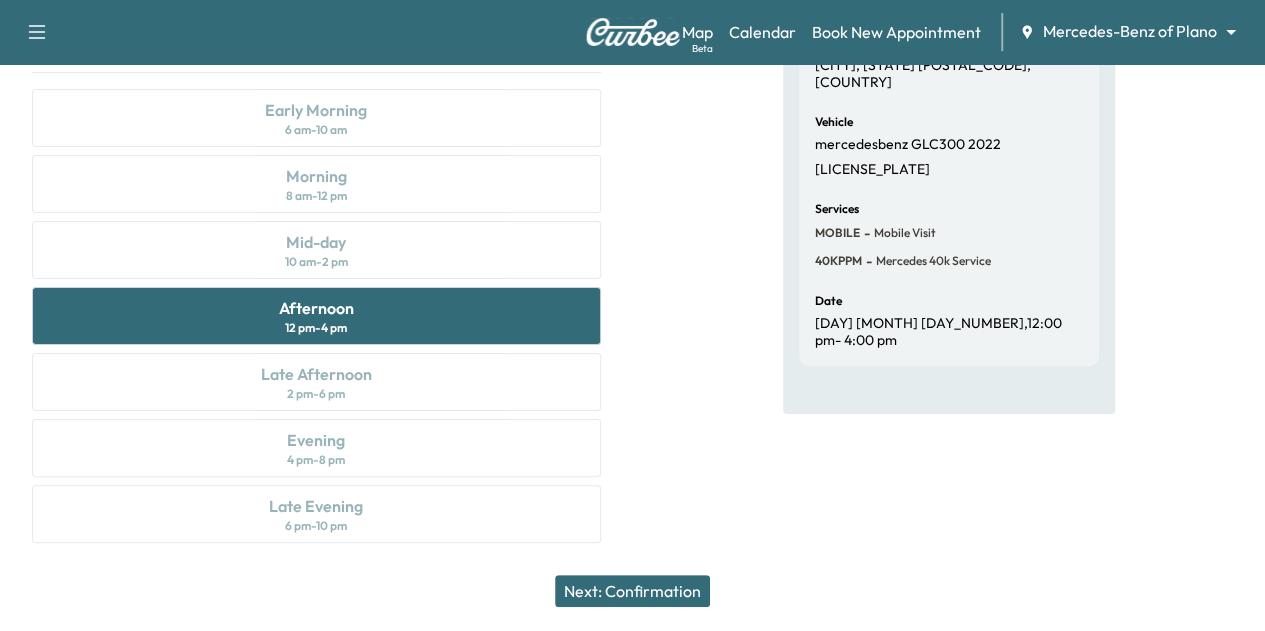click on "Next: Confirmation" at bounding box center [632, 591] 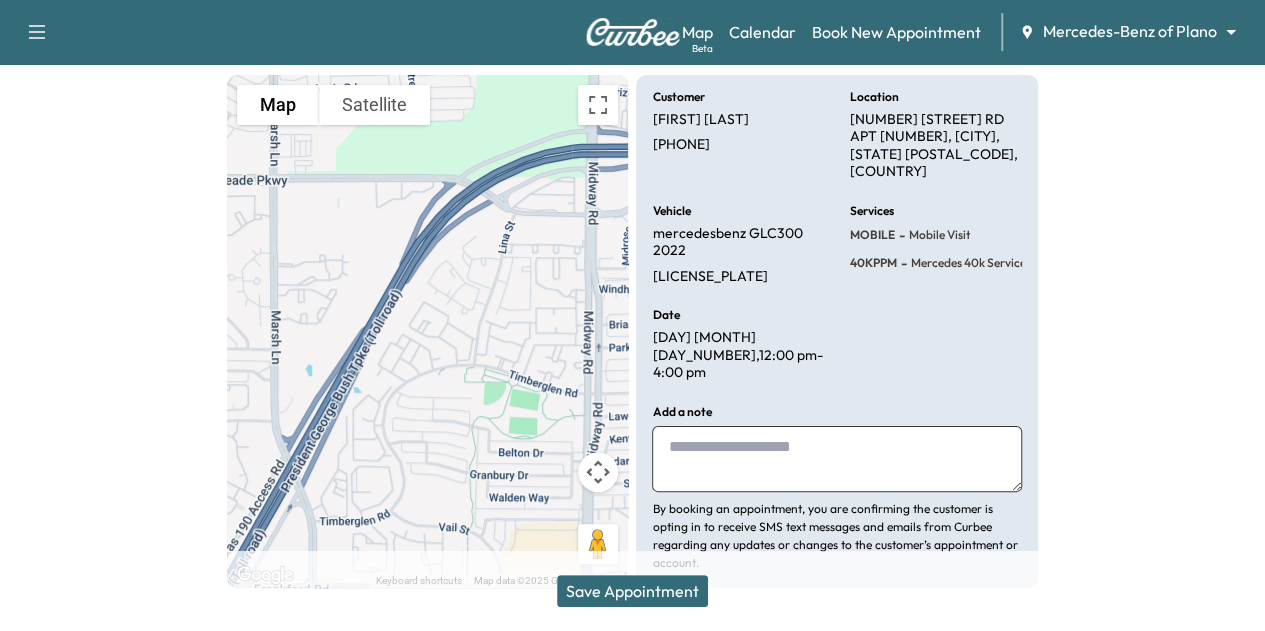 click on "Save Appointment" at bounding box center (632, 591) 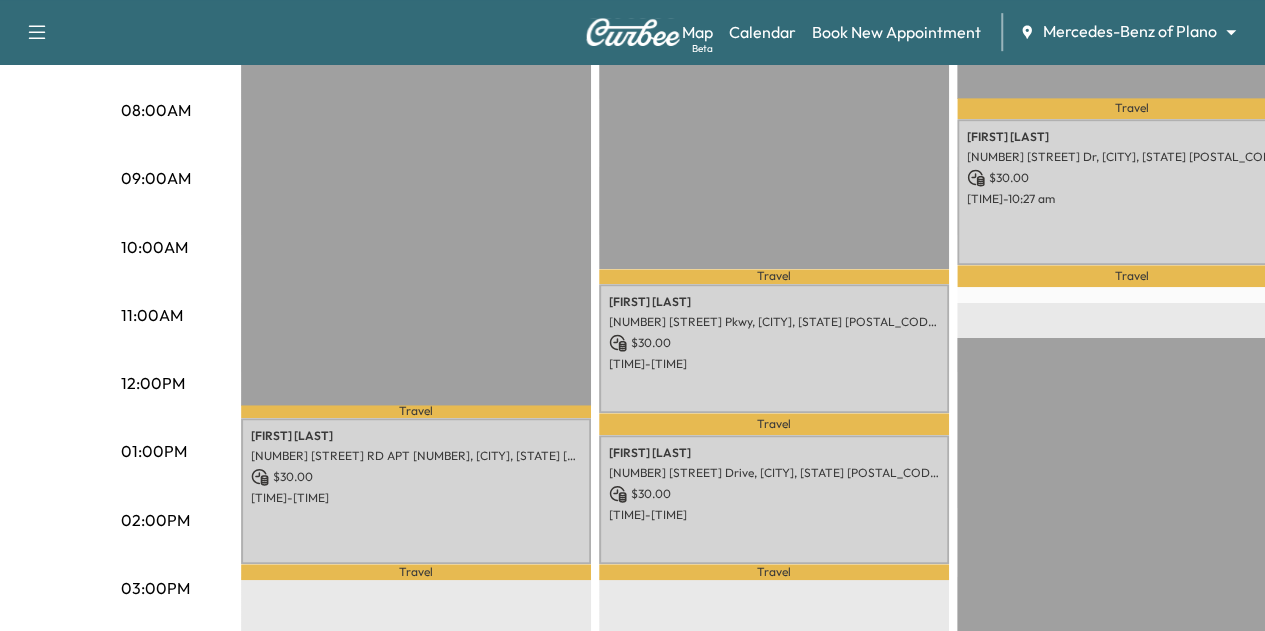scroll, scrollTop: 556, scrollLeft: 0, axis: vertical 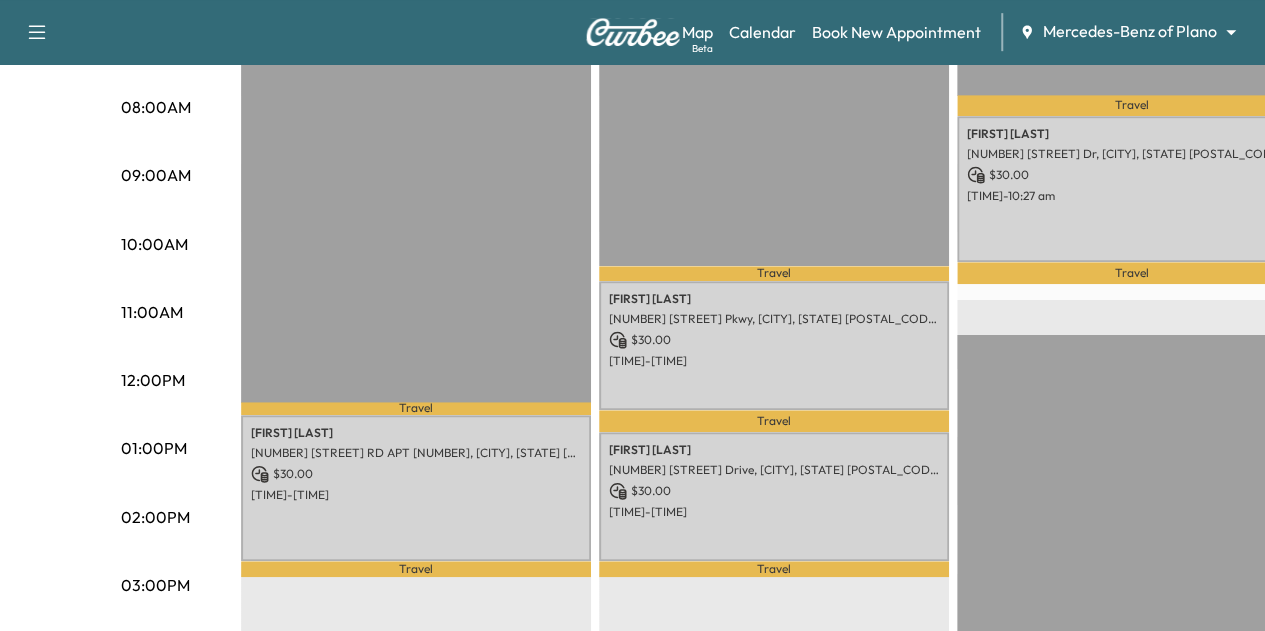 click on "Map Beta Calendar Book New Appointment Mercedes-Benz of Plano ******** ​" at bounding box center [965, 32] 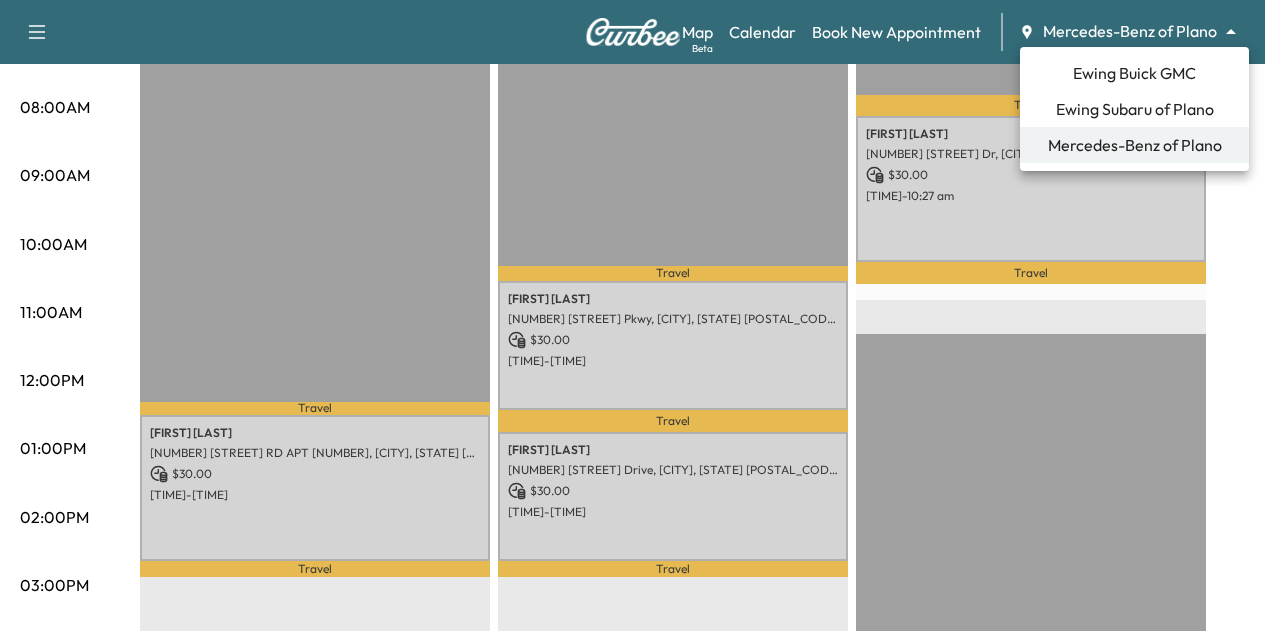 click on "Map Beta Calendar Book New Appointment Mercedes-Benz of Plano ******** ​ 1 Customer 2 Location 3 Vehicle 4 Services 5 Date 1 . Select Customer Please choose a customer by either selecting an existing customer or creating a new one. Existing Customers Search by name, email, or phone number Add a customer add a customer Customer Details Cancel Save & Close Next: Location
Ewing Buick GMC Ewing Subaru of Plano Mercedes-Benz of Plano" at bounding box center [640, -241] 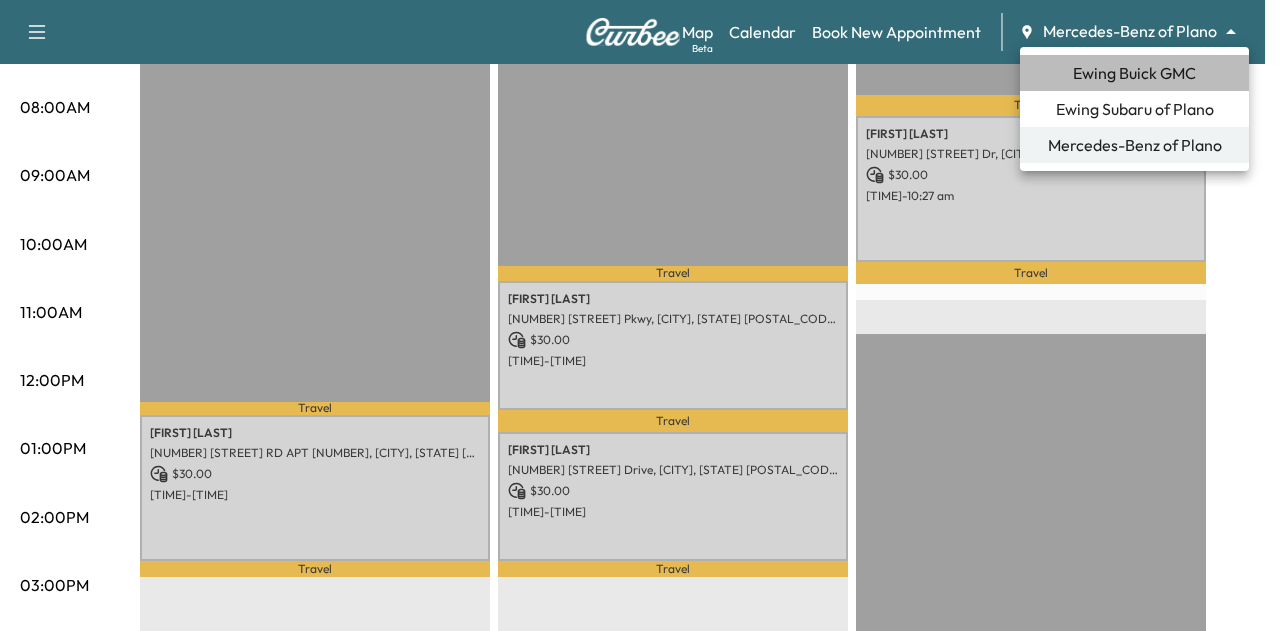 click on "Ewing Buick GMC" at bounding box center [1134, 73] 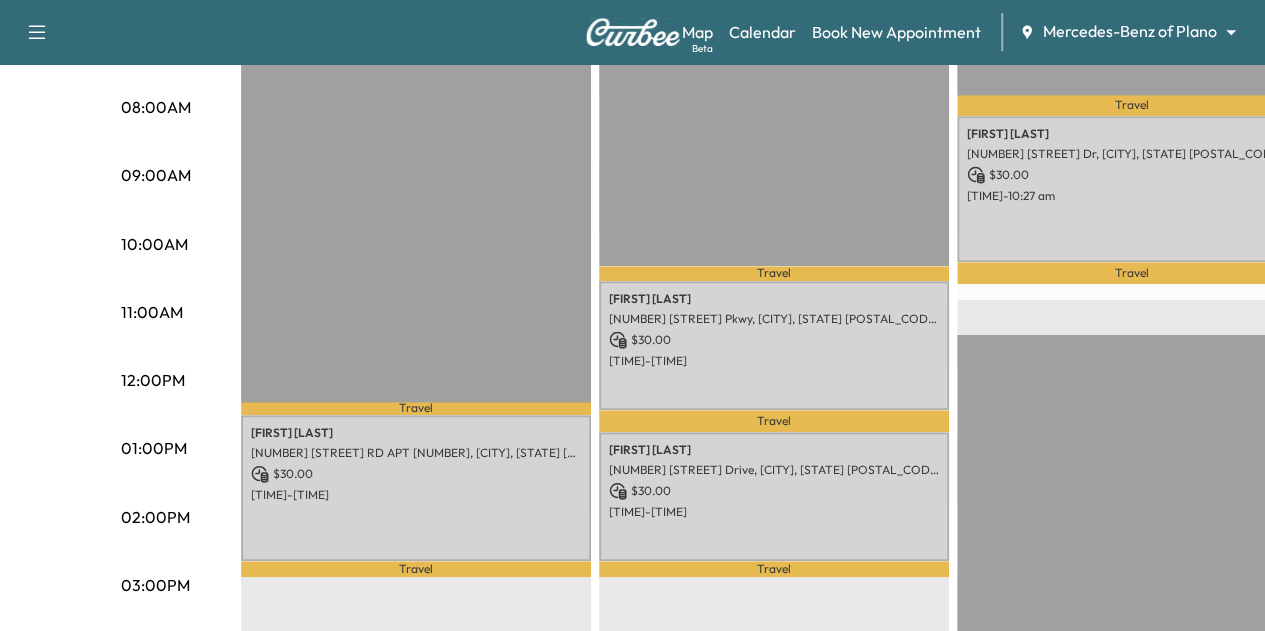 scroll, scrollTop: 0, scrollLeft: 0, axis: both 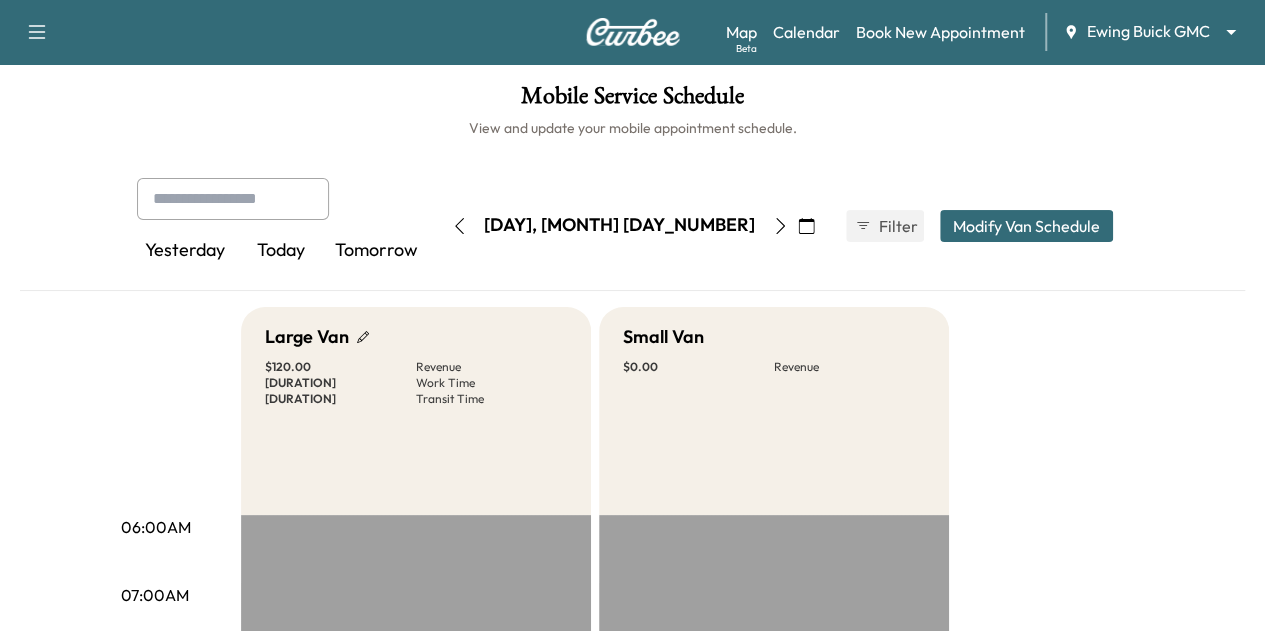 click at bounding box center (633, 32) 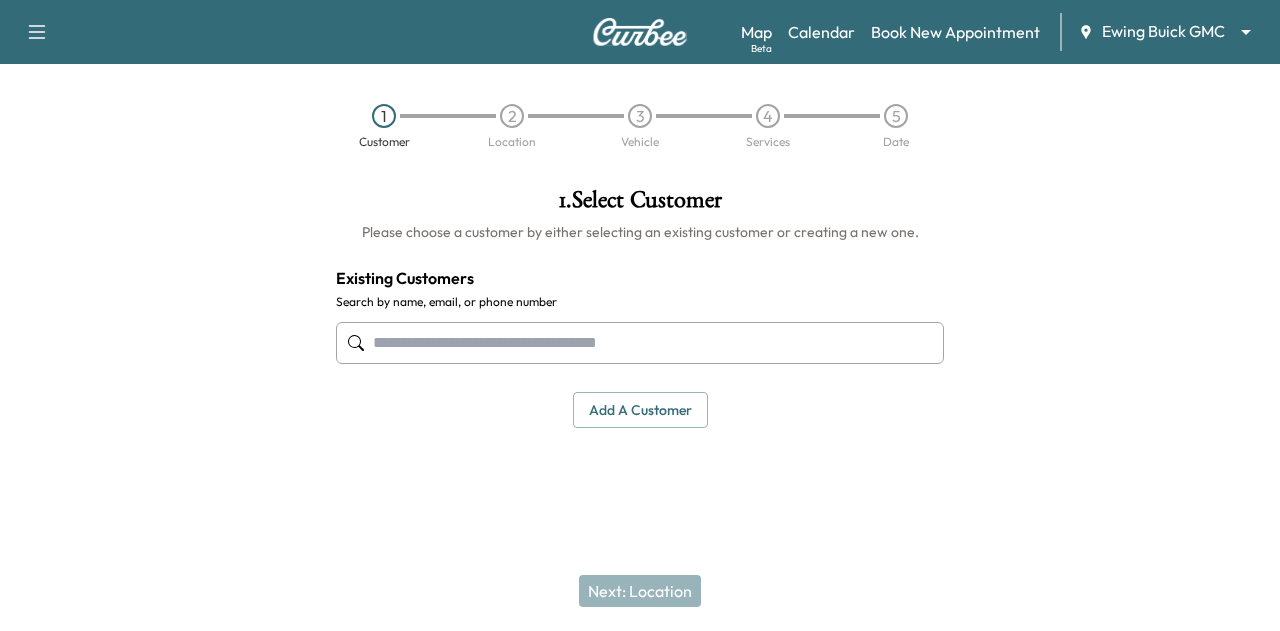 click at bounding box center [640, 343] 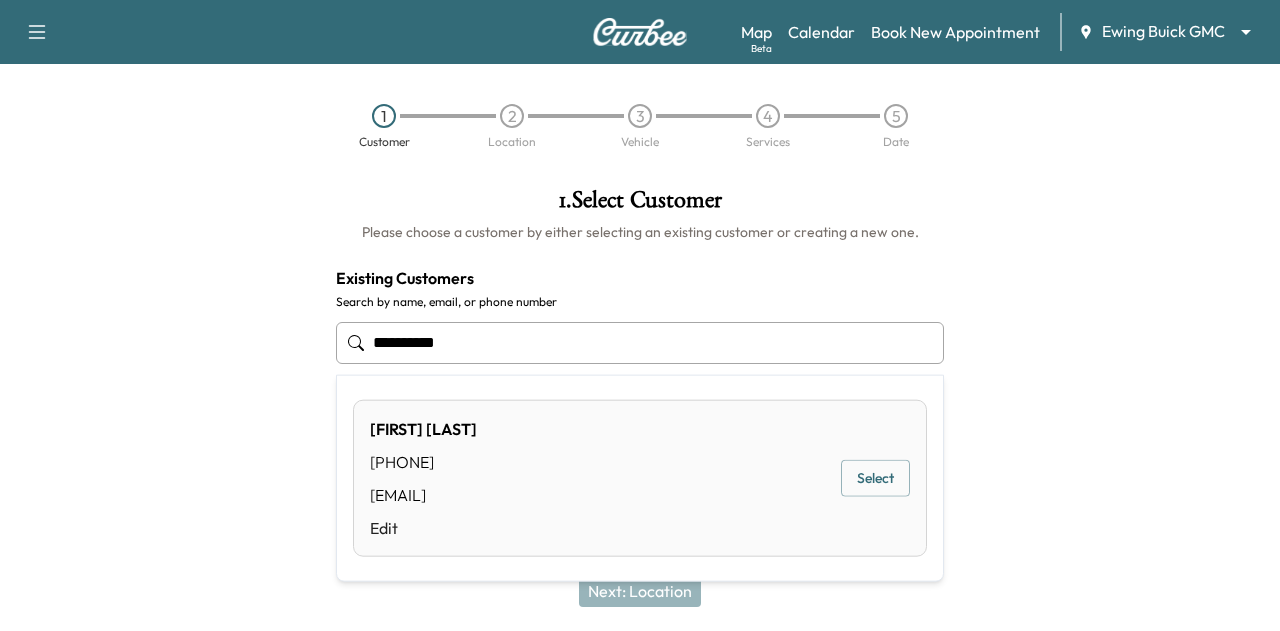 click on "Select" at bounding box center [875, 478] 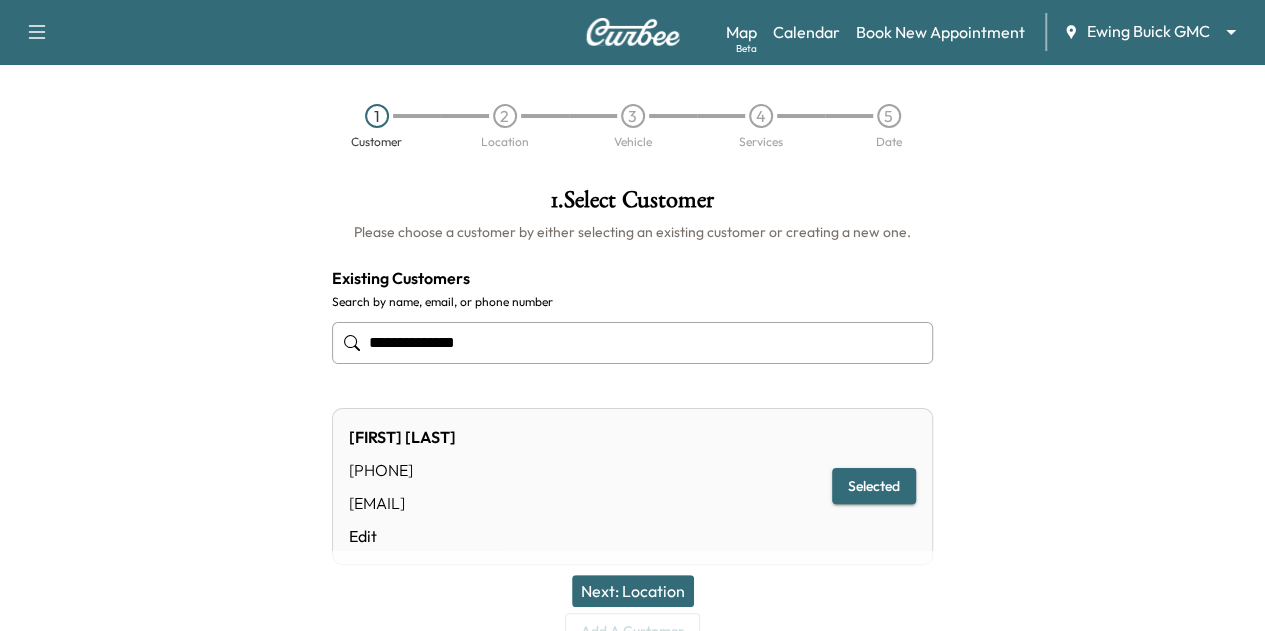 type on "**********" 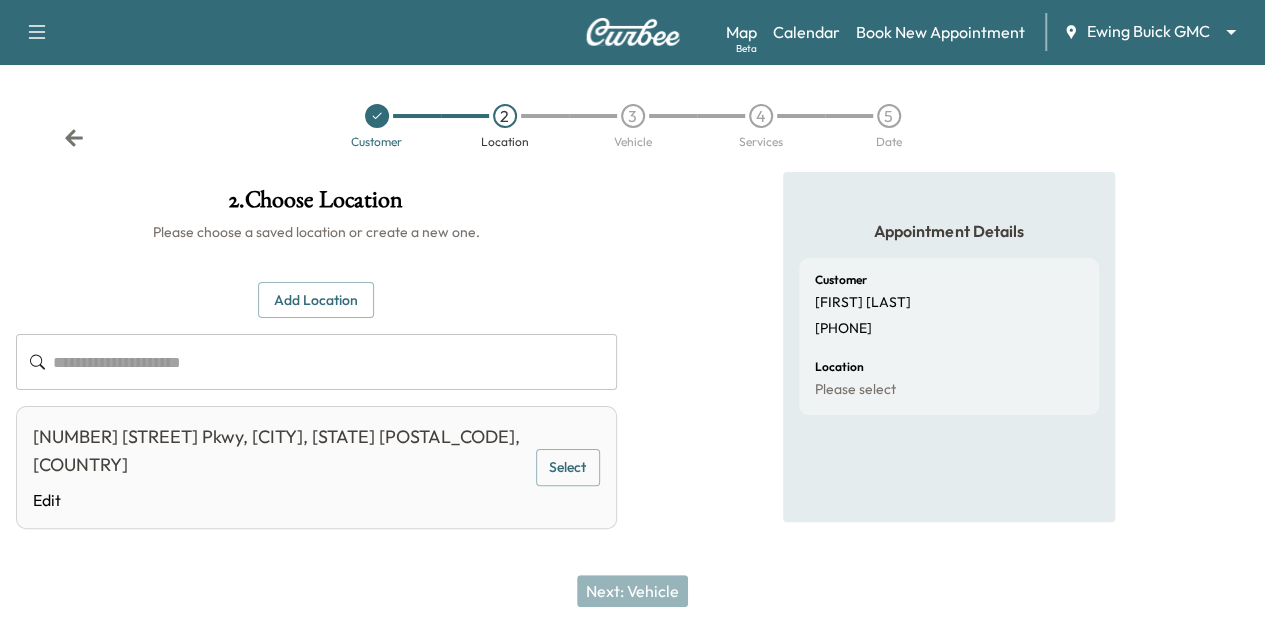 click on "Select" at bounding box center [568, 467] 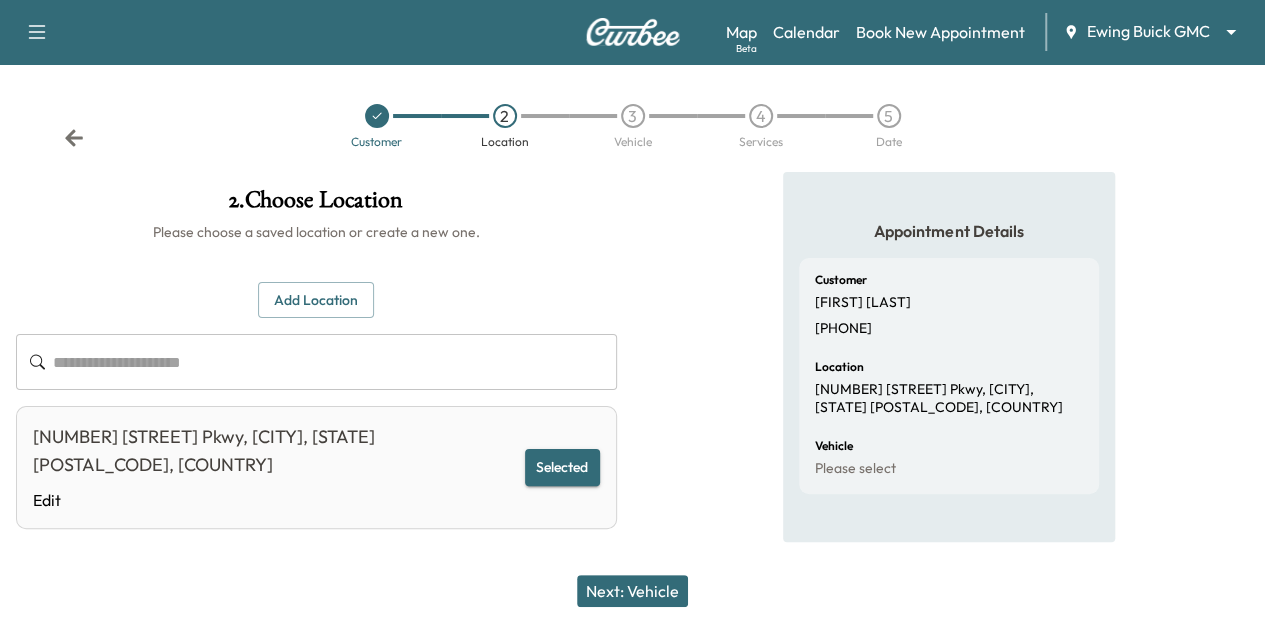 click on "Next: Vehicle" at bounding box center (632, 591) 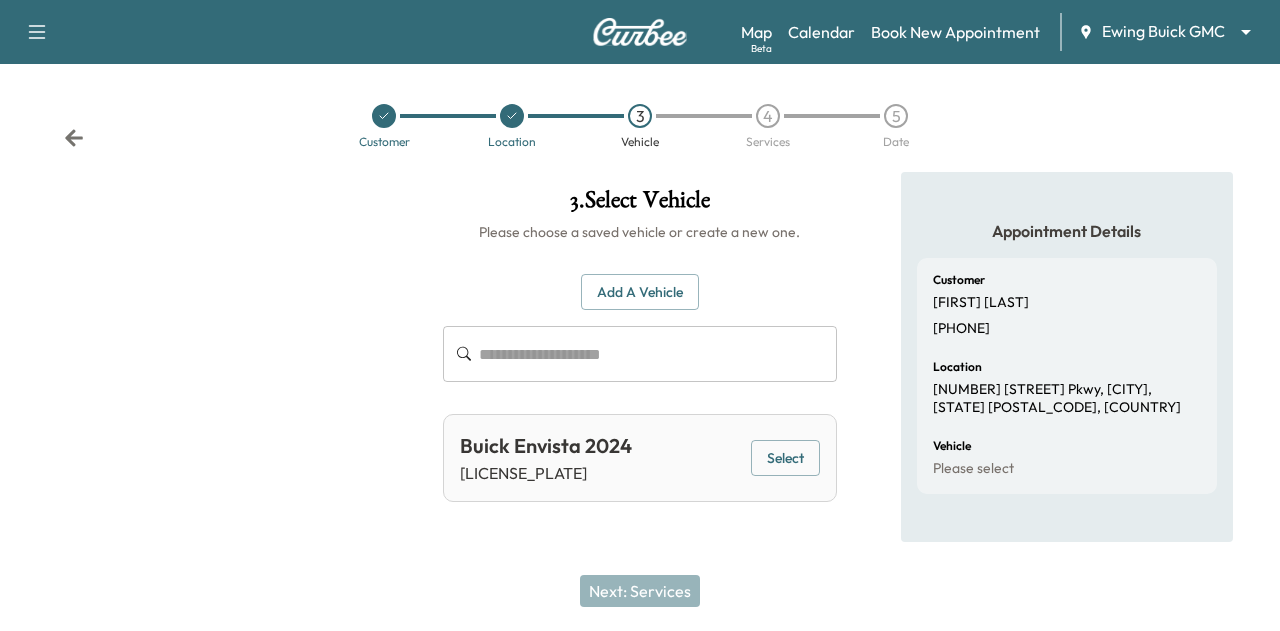 click on "Select" at bounding box center [785, 458] 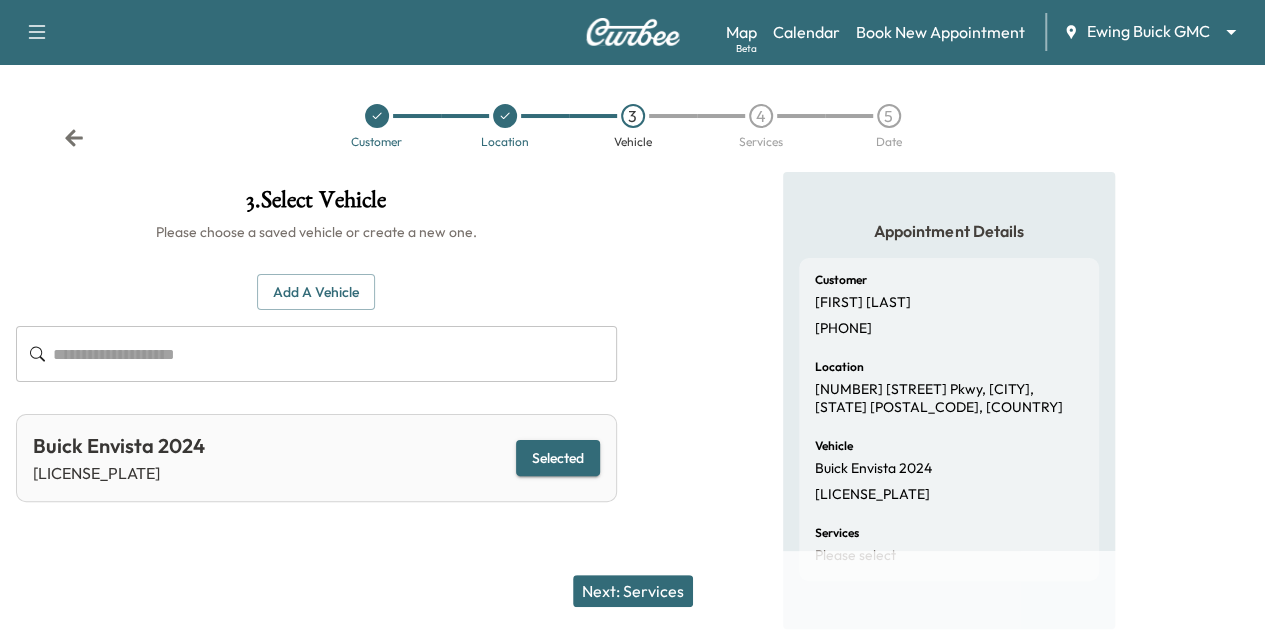 scroll, scrollTop: 61, scrollLeft: 0, axis: vertical 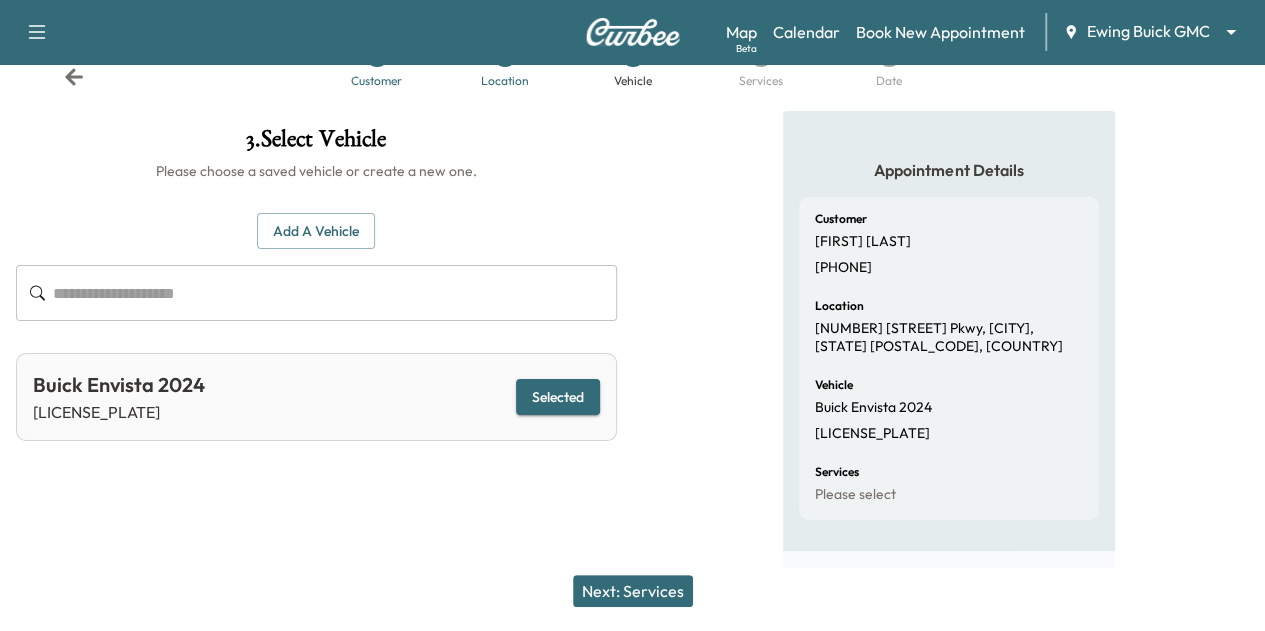 click on "Next: Services" at bounding box center [633, 591] 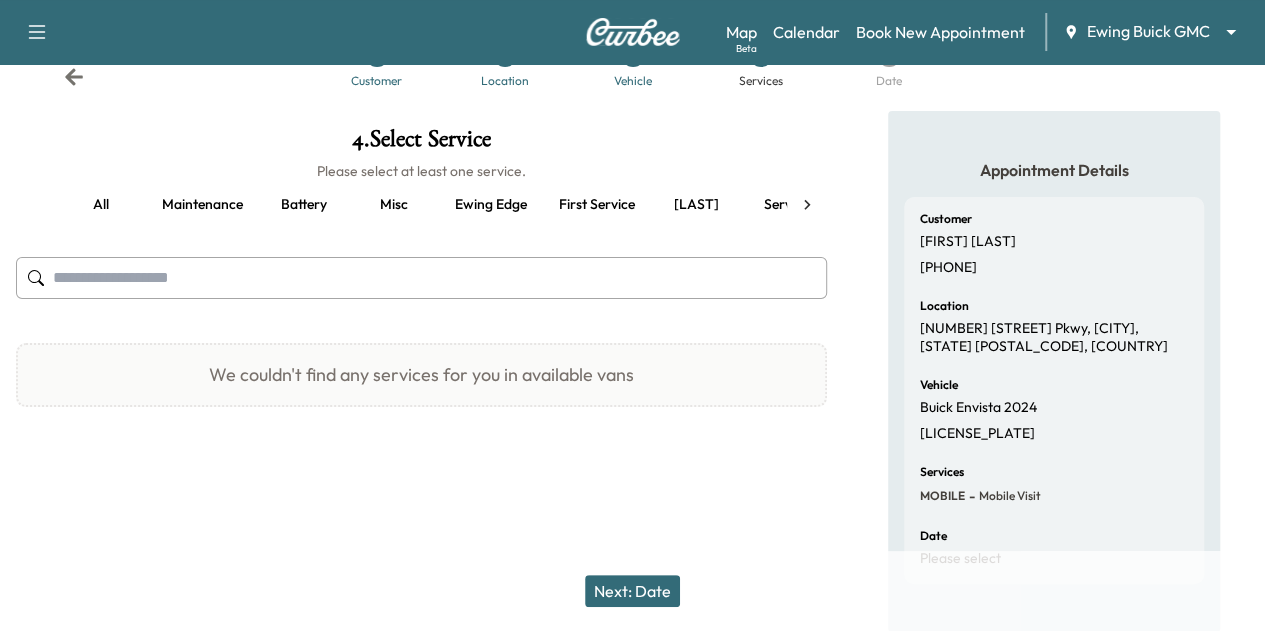 click at bounding box center (421, 278) 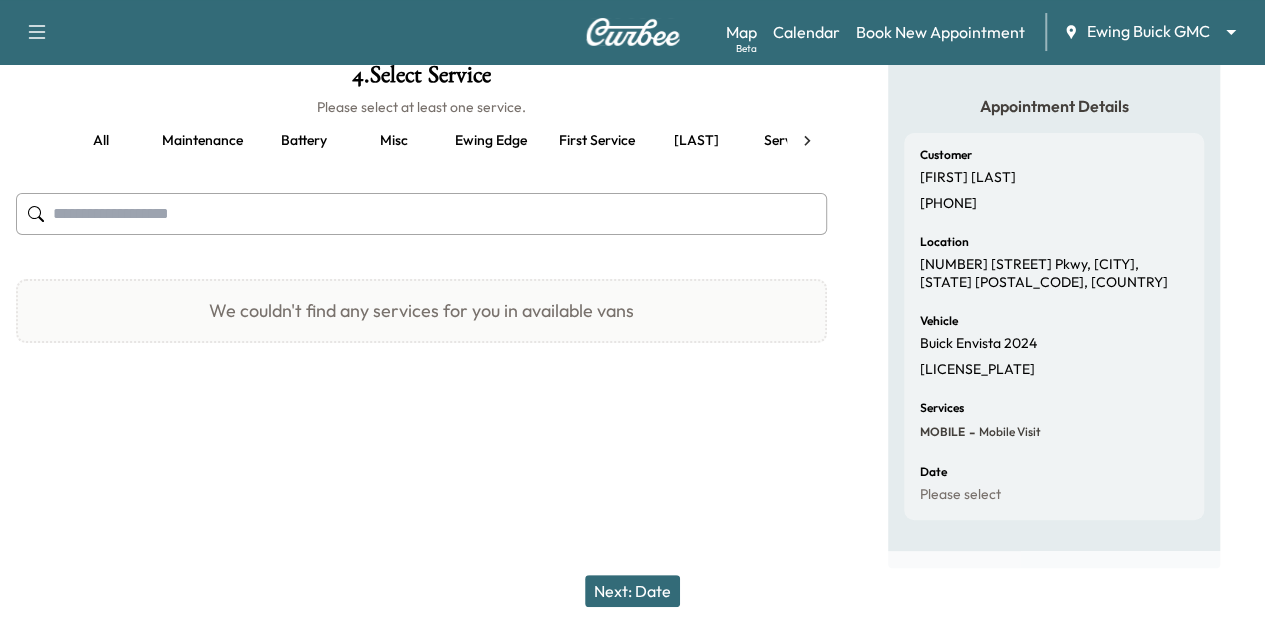 click at bounding box center (421, 214) 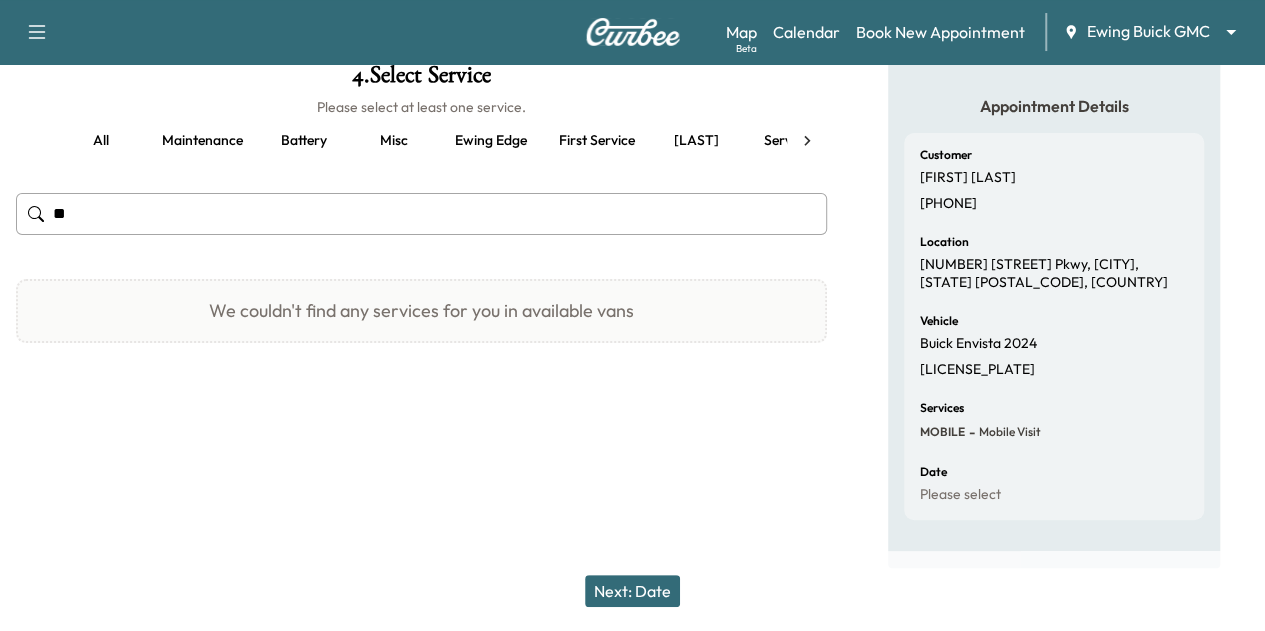 type on "*" 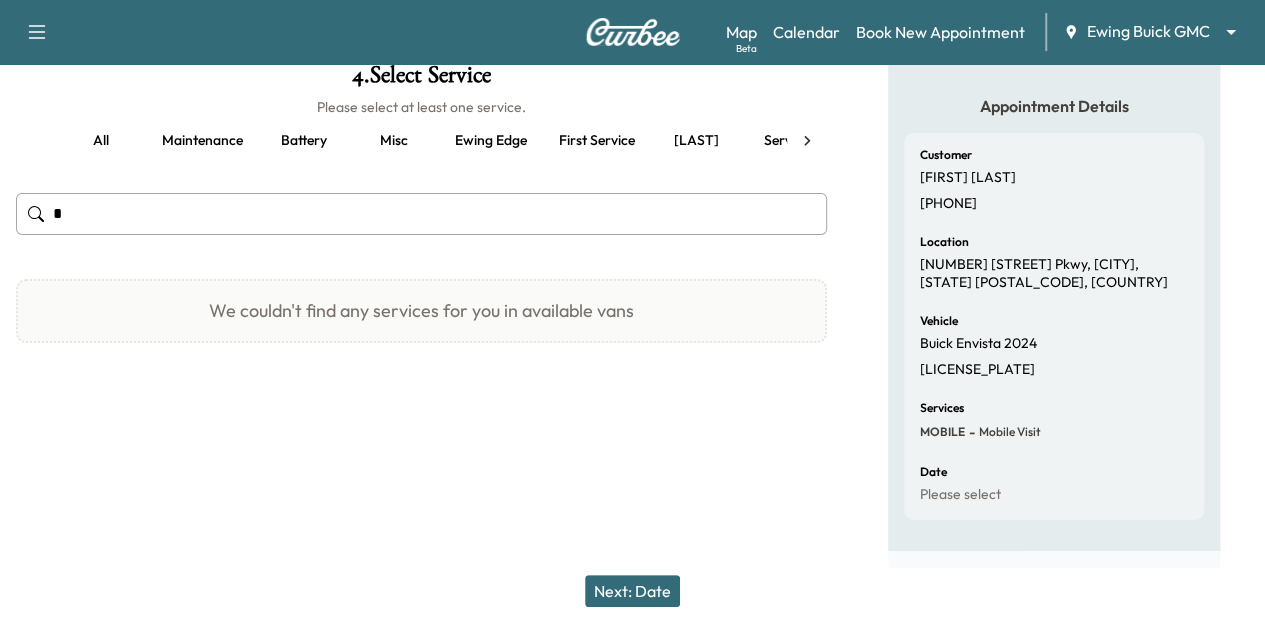 type 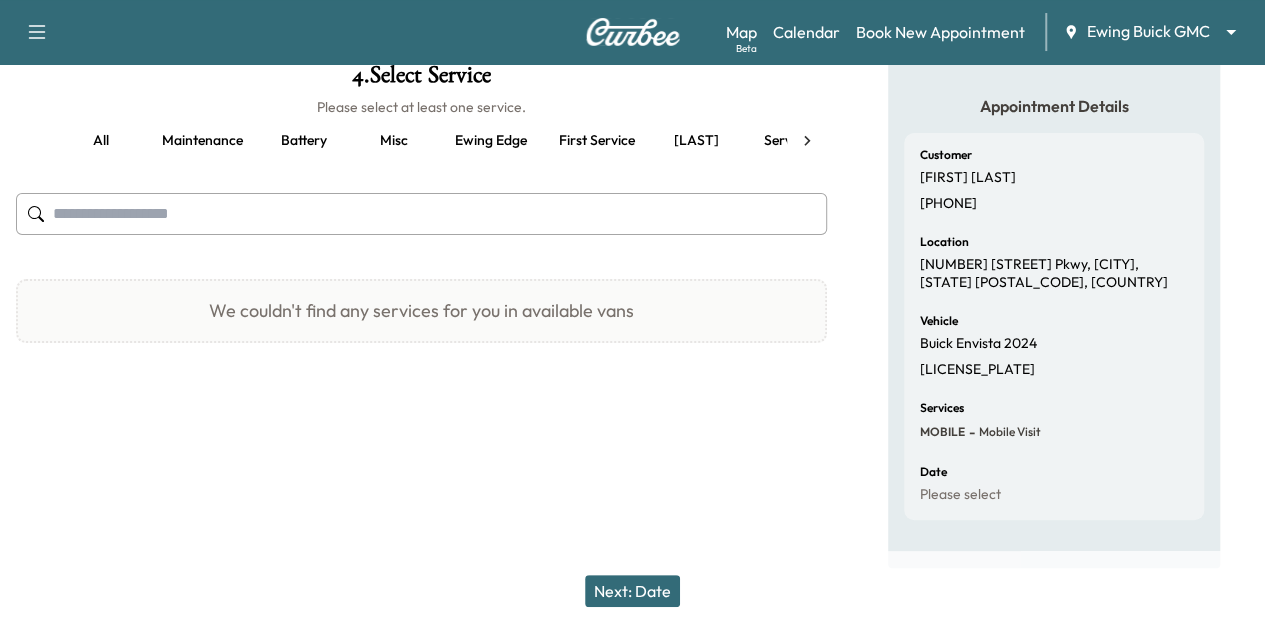 scroll, scrollTop: 0, scrollLeft: 0, axis: both 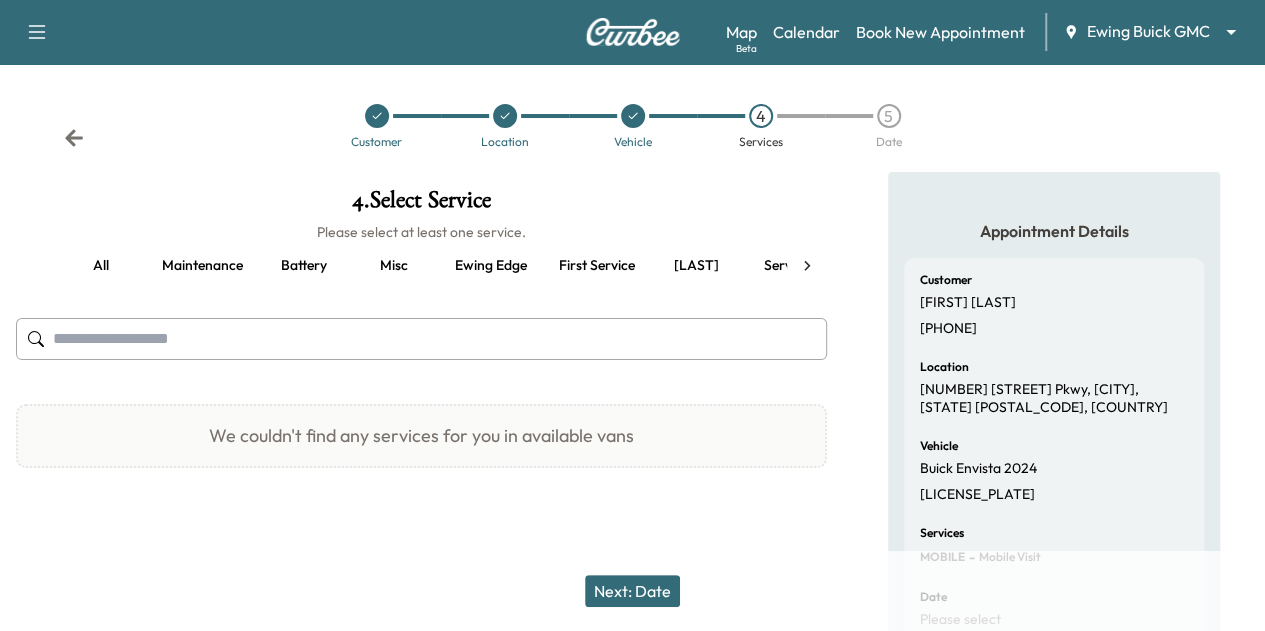 click on "Service" at bounding box center [786, 266] 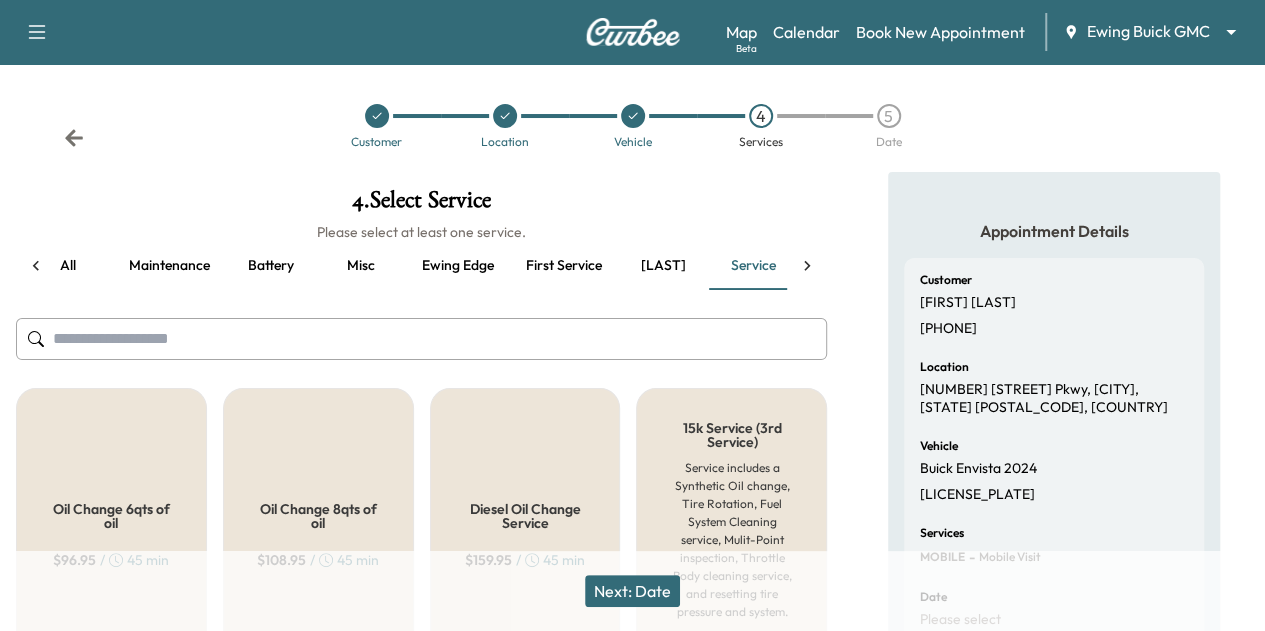 scroll, scrollTop: 0, scrollLeft: 44, axis: horizontal 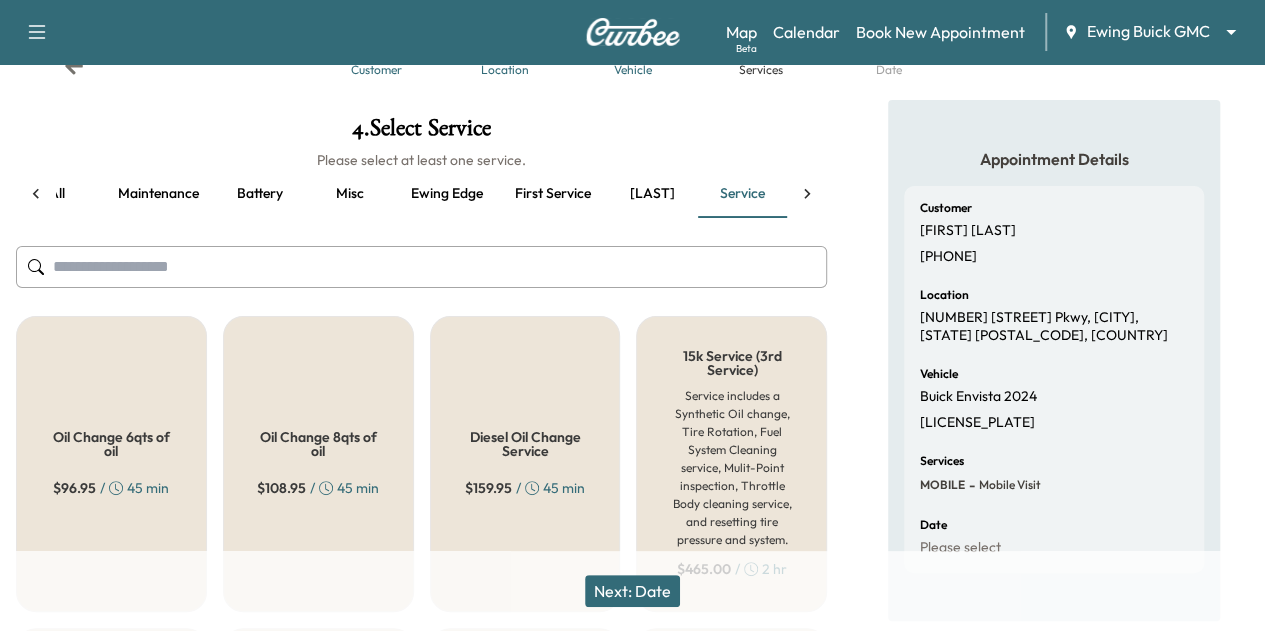 click on "Oil Change 6qts of oil" at bounding box center [111, 444] 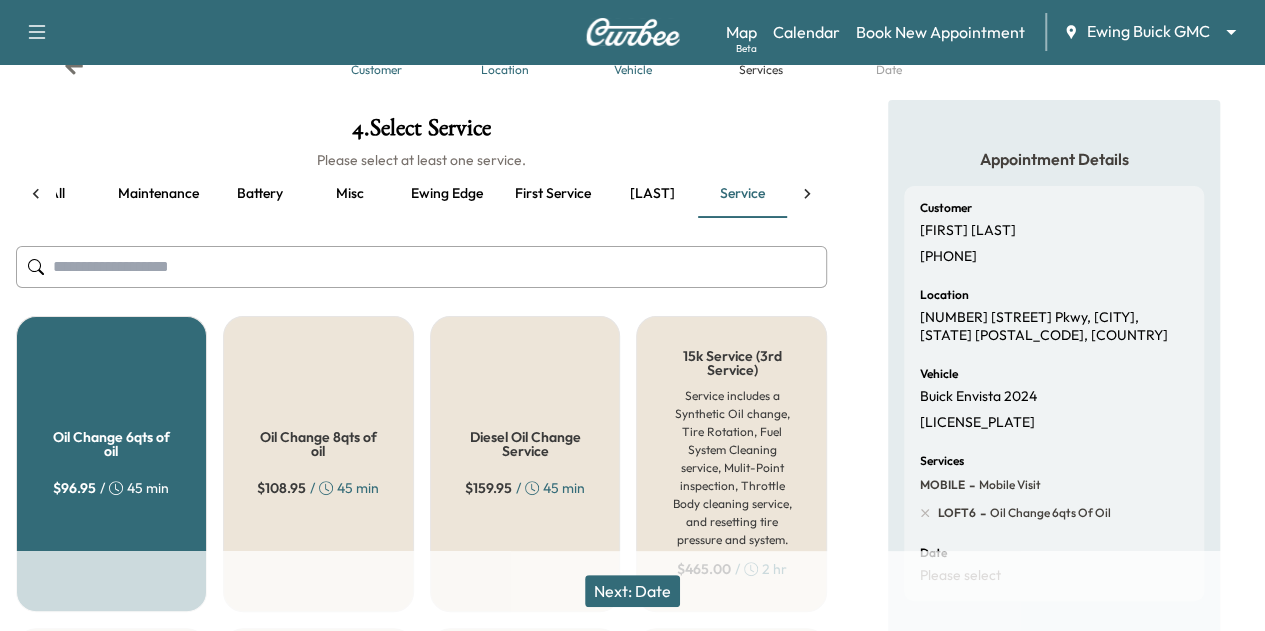 click on "Next: Date" at bounding box center (632, 591) 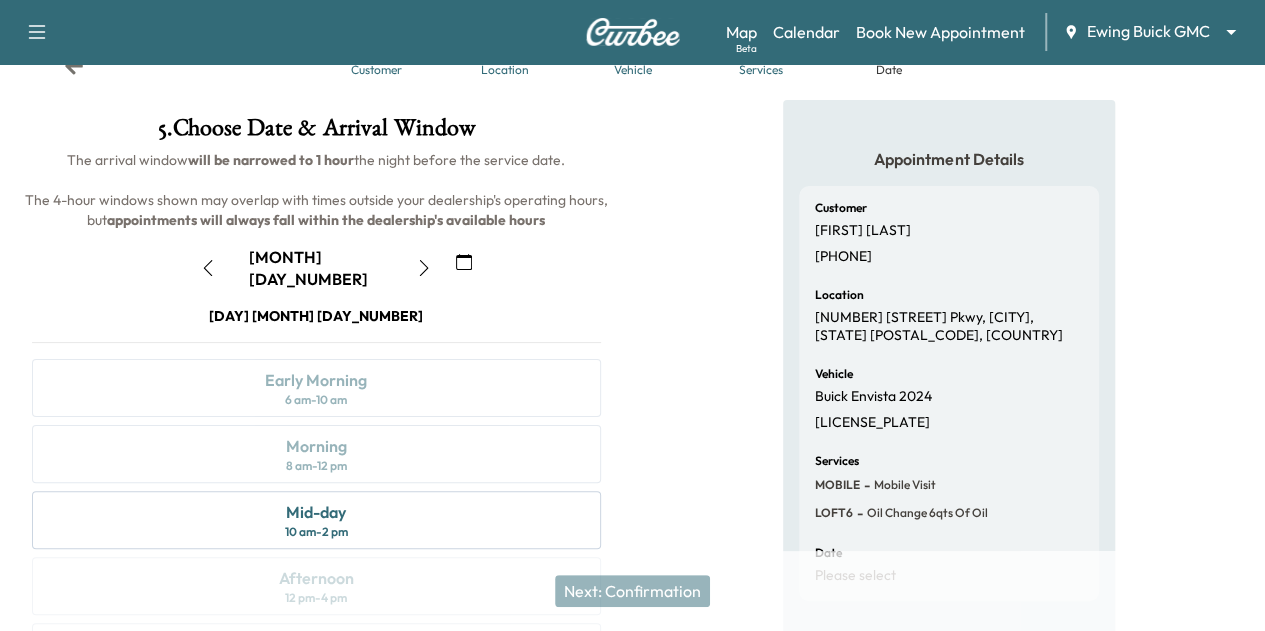 click at bounding box center (424, 268) 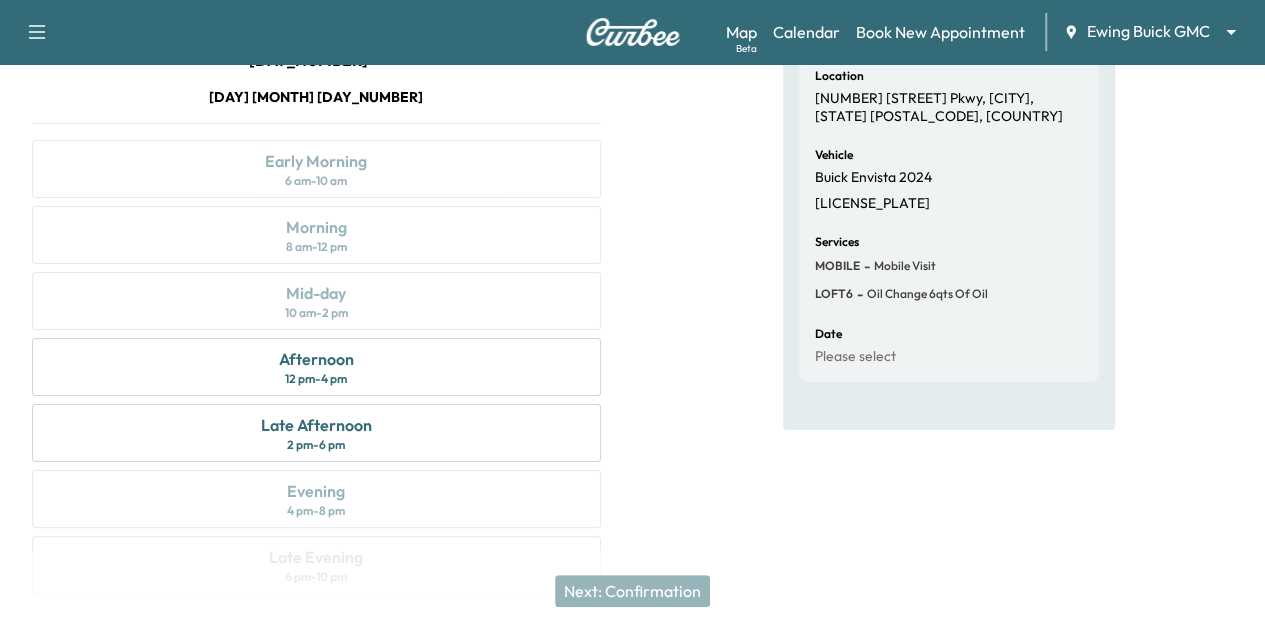 scroll, scrollTop: 292, scrollLeft: 0, axis: vertical 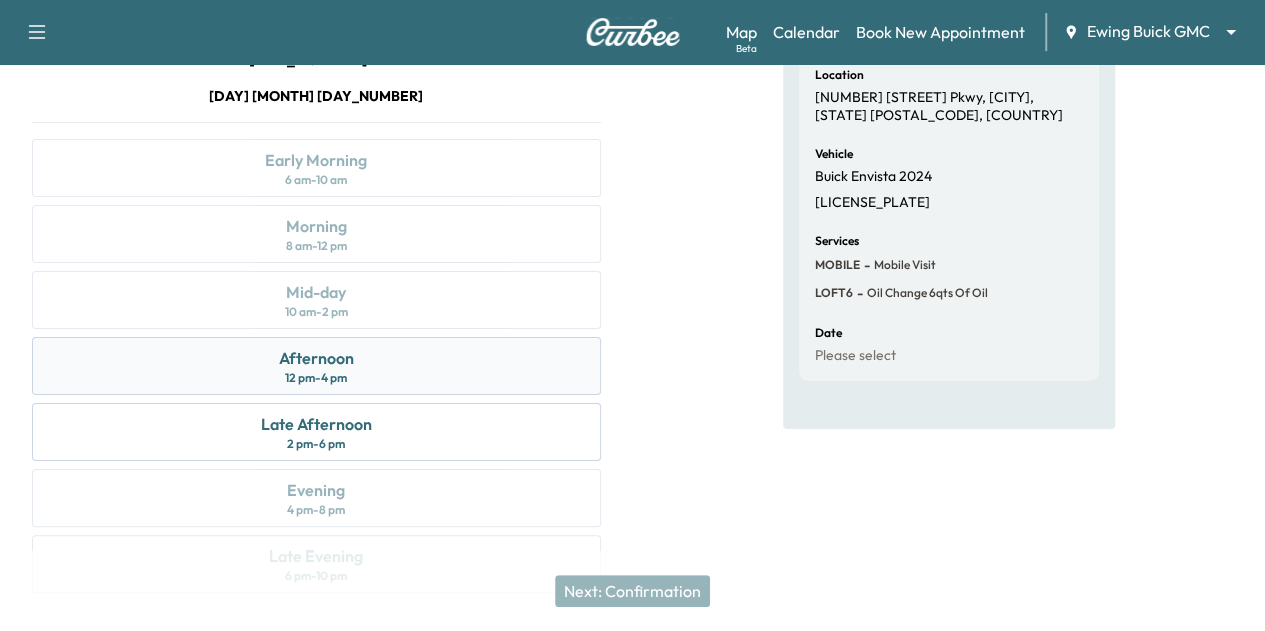 click on "Afternoon" at bounding box center [316, 358] 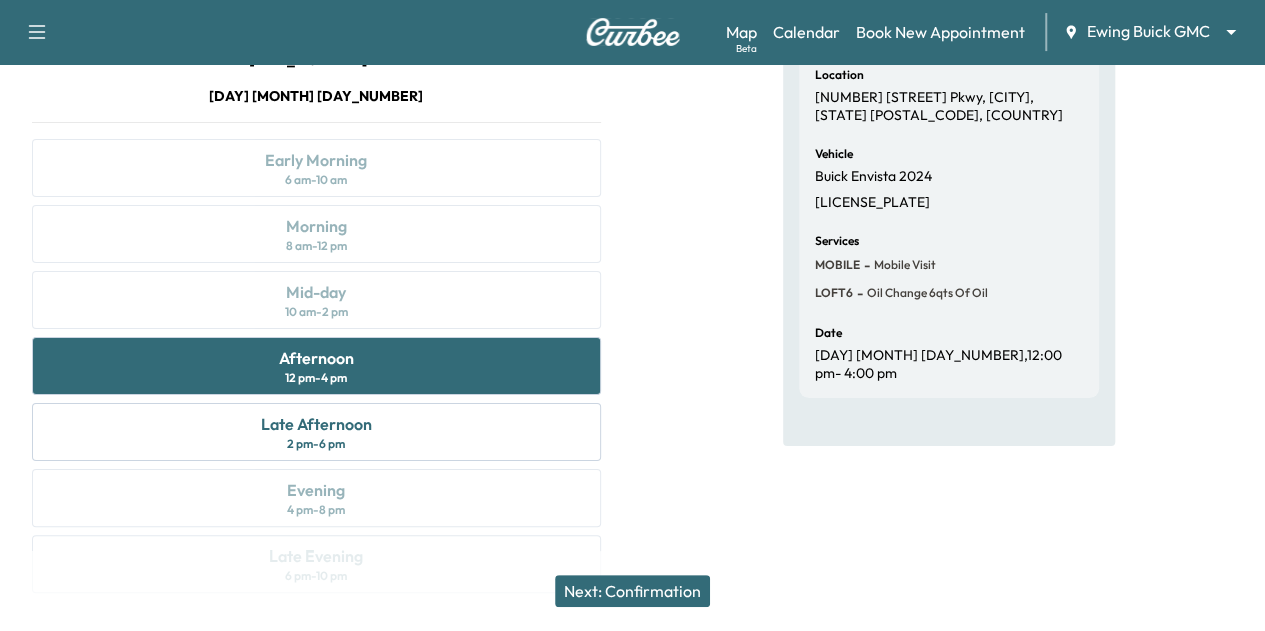 click on "Next: Confirmation" at bounding box center (632, 591) 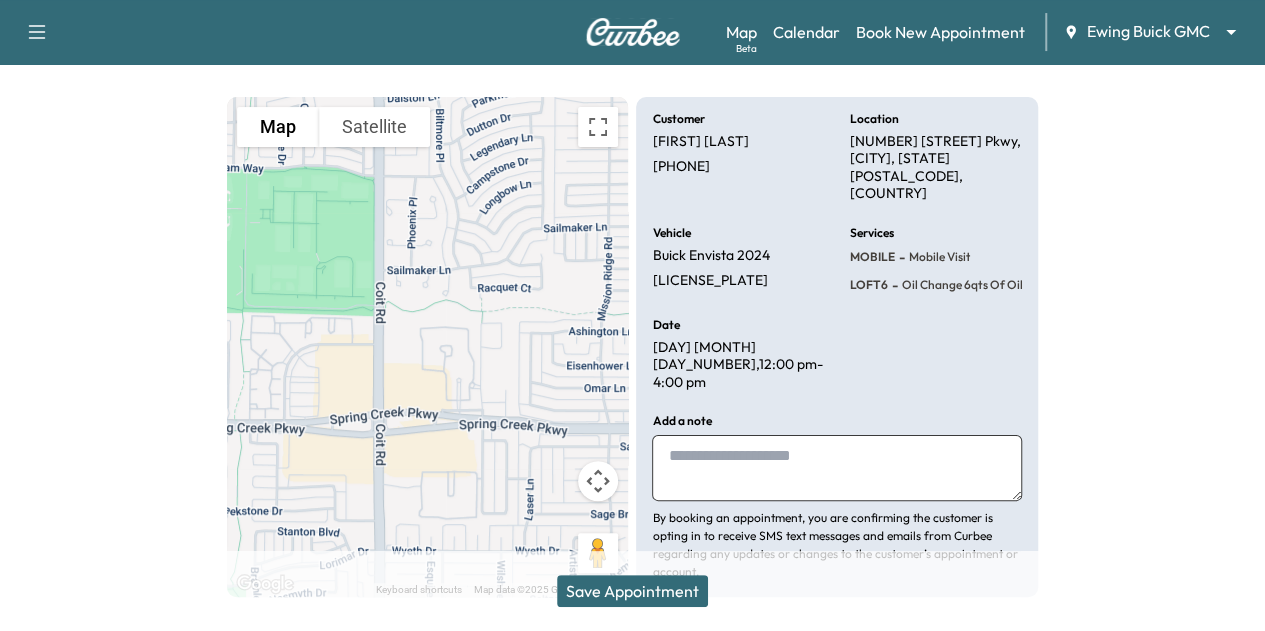 click on "Save Appointment" at bounding box center (632, 591) 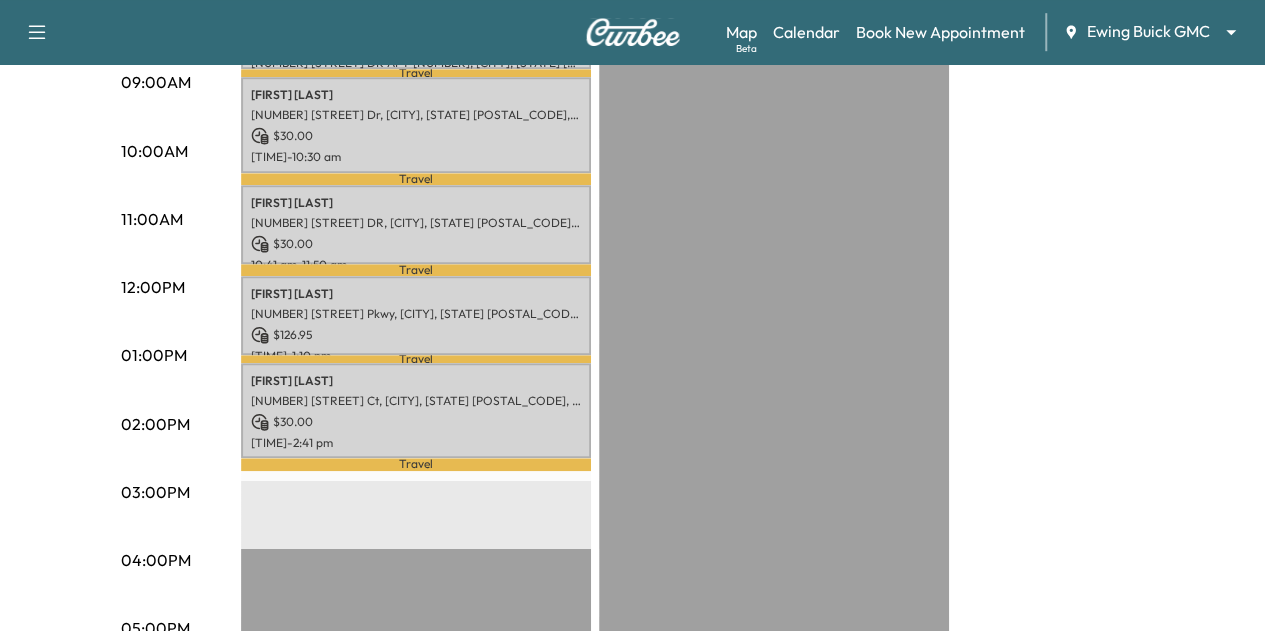 scroll, scrollTop: 650, scrollLeft: 0, axis: vertical 